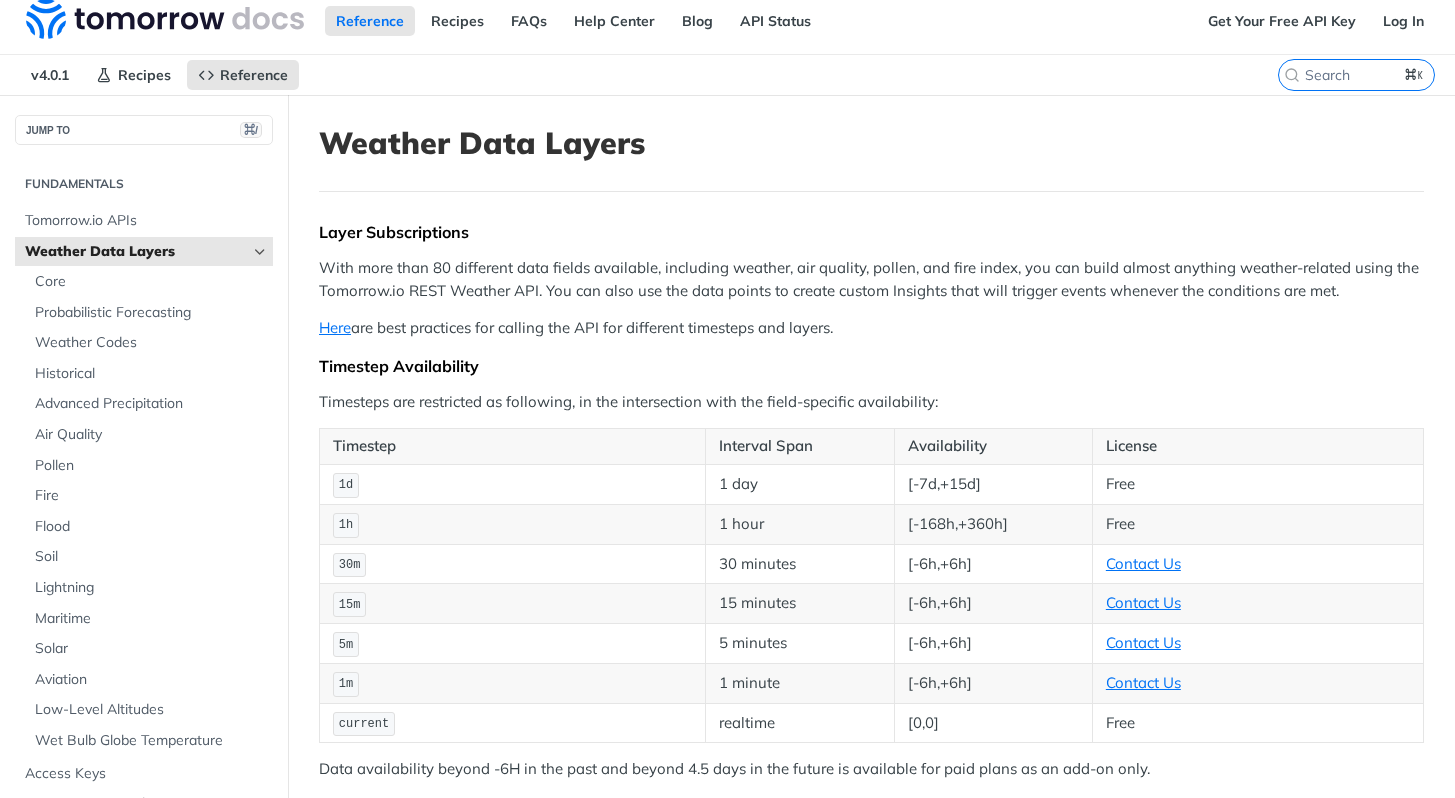 scroll, scrollTop: 0, scrollLeft: 0, axis: both 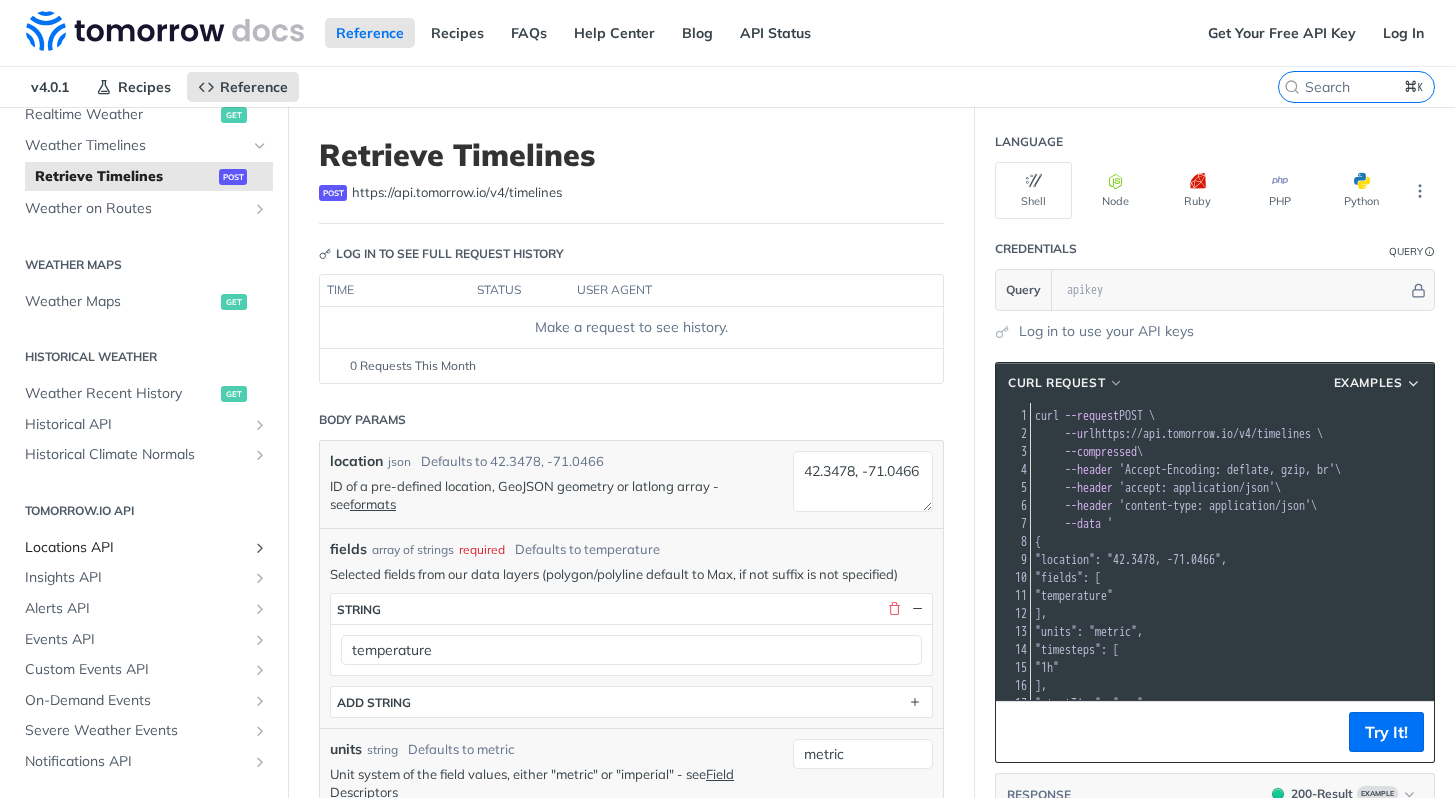 click on "Locations API" at bounding box center (136, 548) 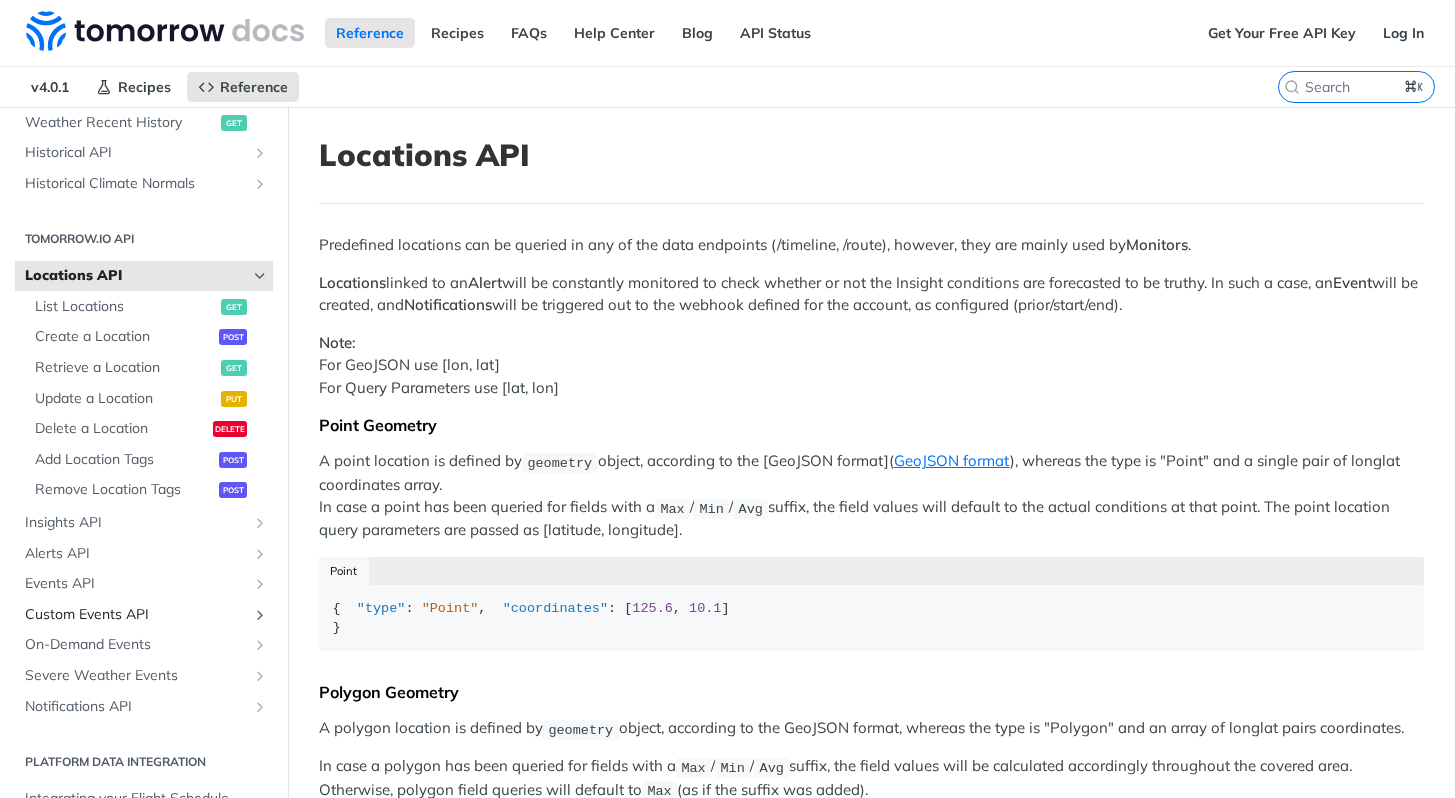 scroll, scrollTop: 777, scrollLeft: 0, axis: vertical 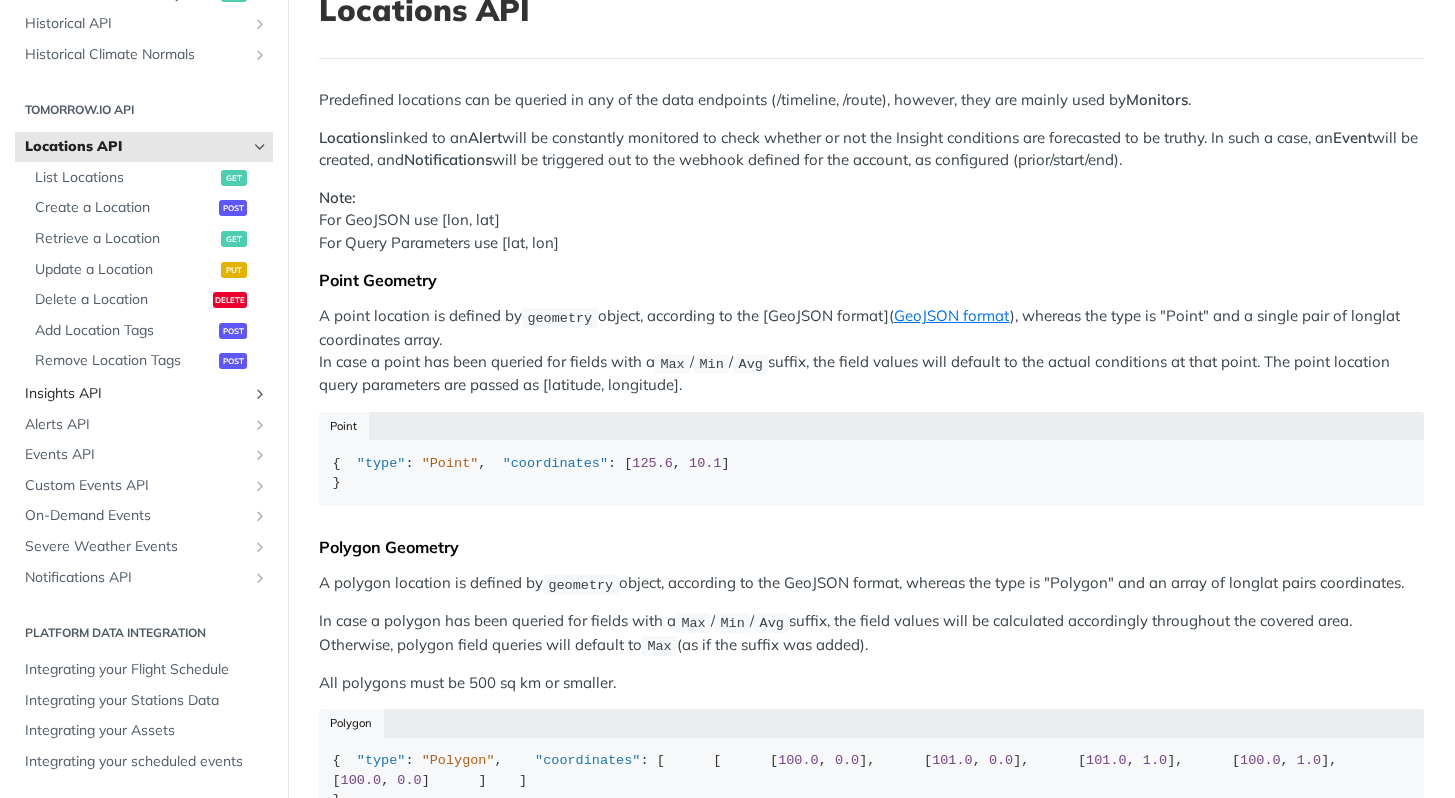 click on "Insights API" at bounding box center [136, 394] 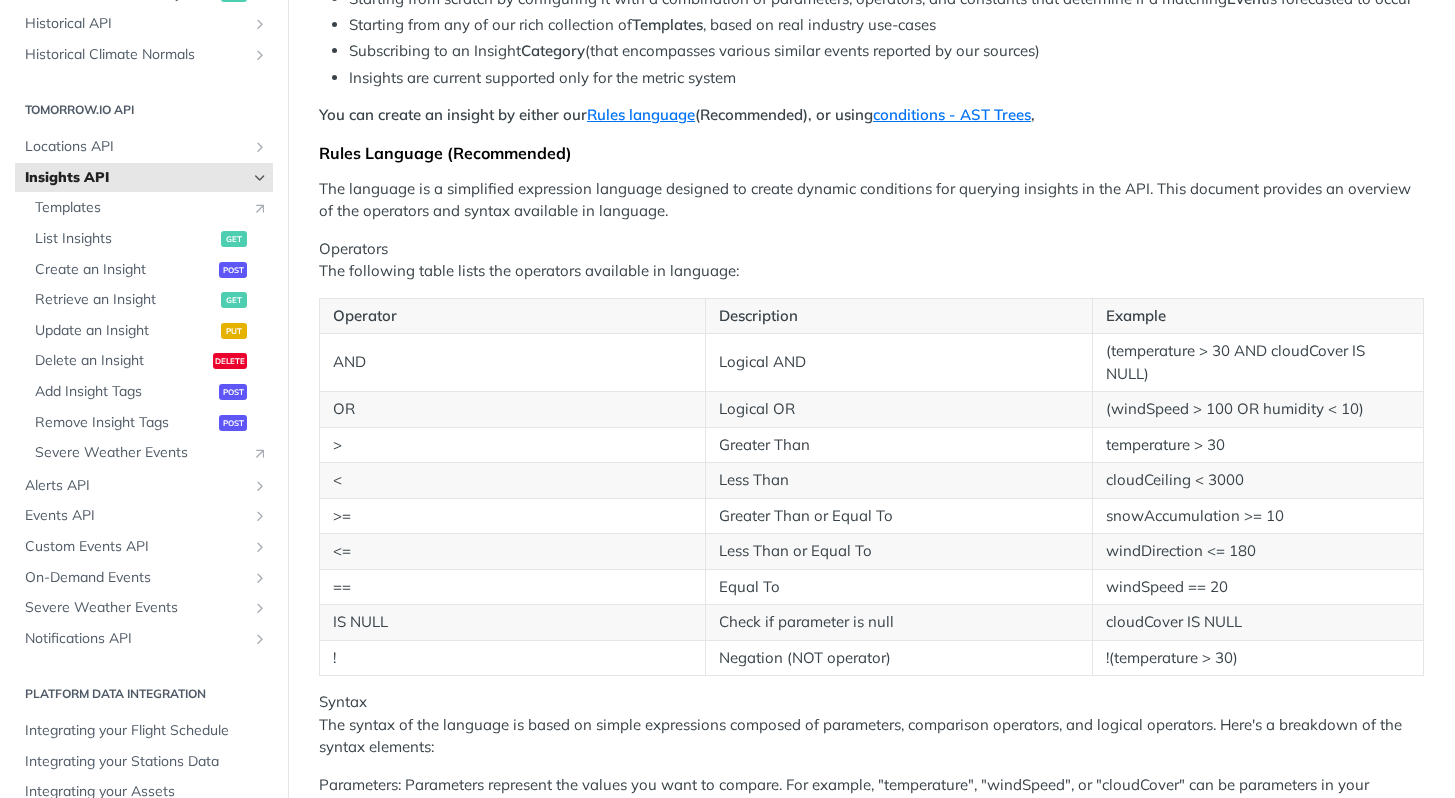 scroll, scrollTop: 294, scrollLeft: 0, axis: vertical 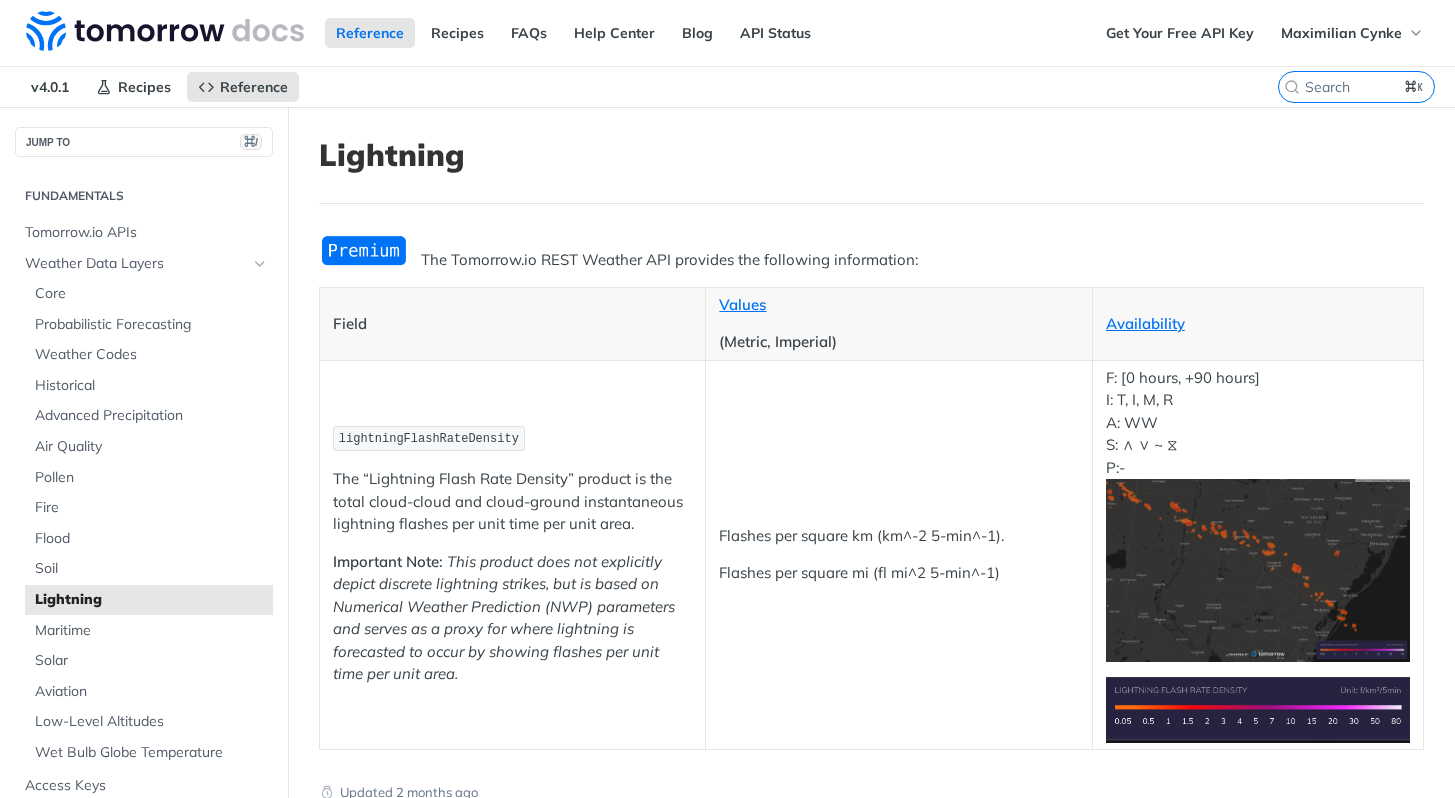 click on "lightningFlashRateDensity The “Lightning Flash Rate Density” product is the total cloud-cloud and cloud-ground instantaneous lightning flashes per unit time per unit area. Important Note:
This product does not explicitly depict discrete lightning strikes, but is based on Numerical Weather Prediction (NWP) parameters and serves as a proxy for where lightning is forecasted to occur by showing flashes per unit time per unit area." at bounding box center [513, 554] 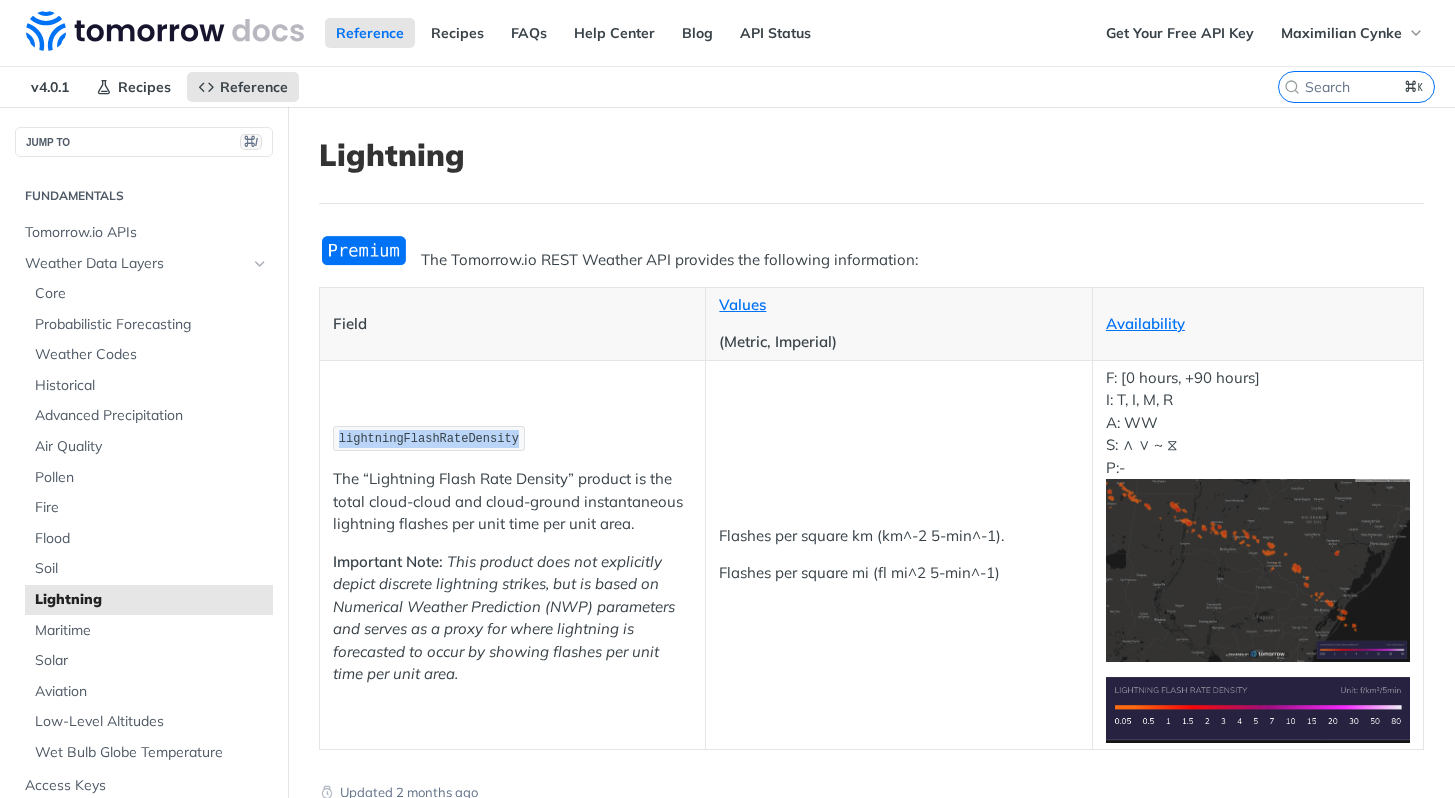 click on "lightningFlashRateDensity" at bounding box center (429, 439) 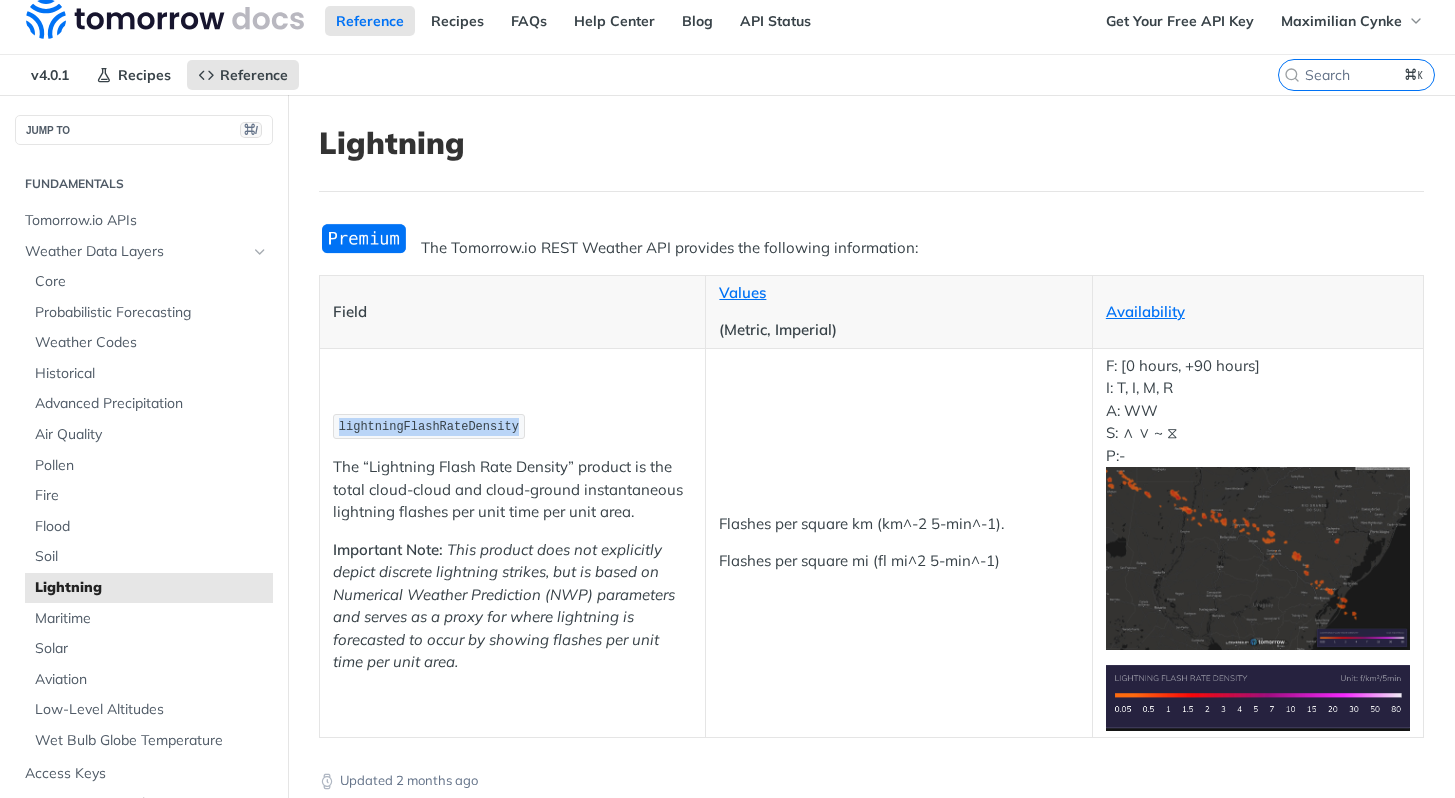 scroll, scrollTop: 13, scrollLeft: 0, axis: vertical 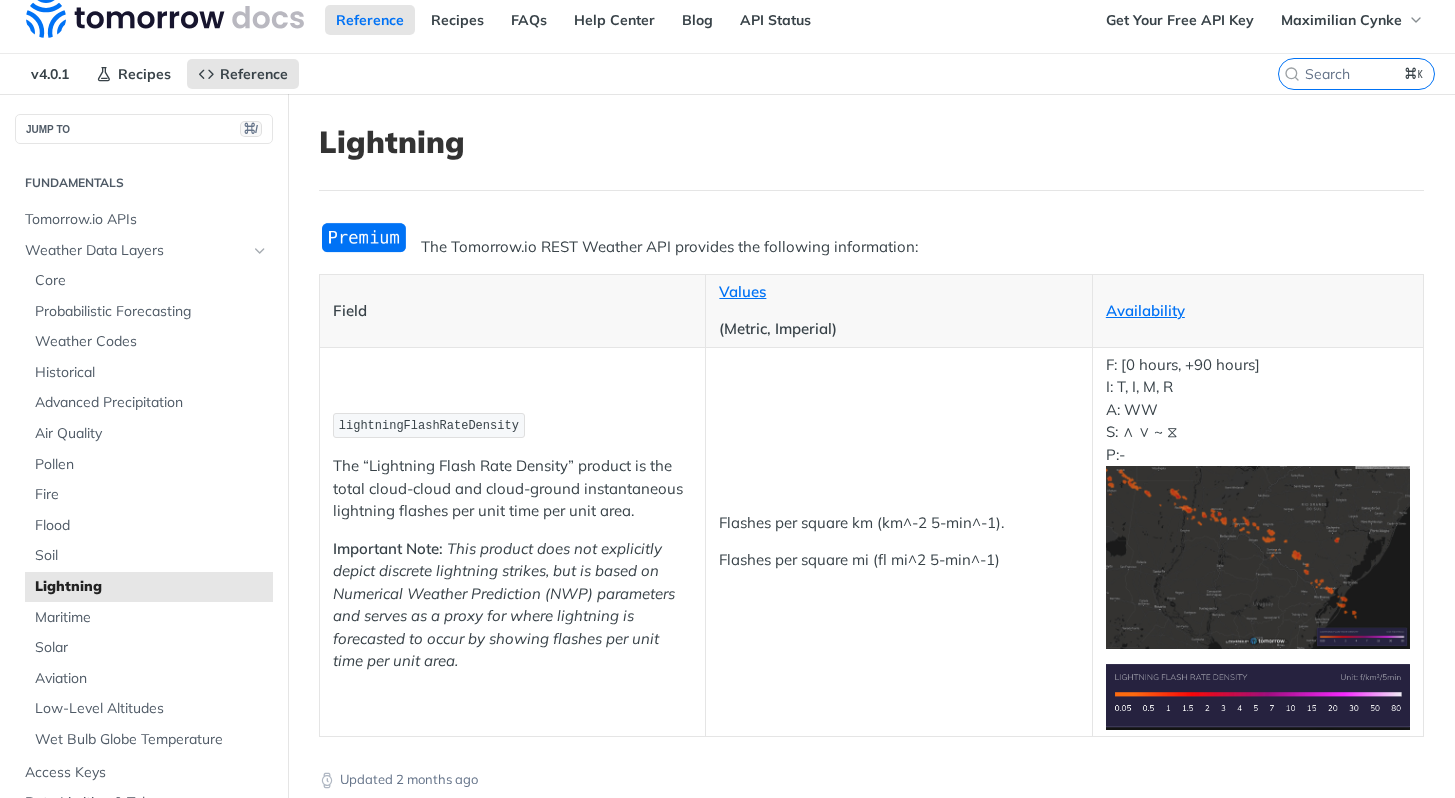 click on "lightningFlashRateDensity" at bounding box center [512, 425] 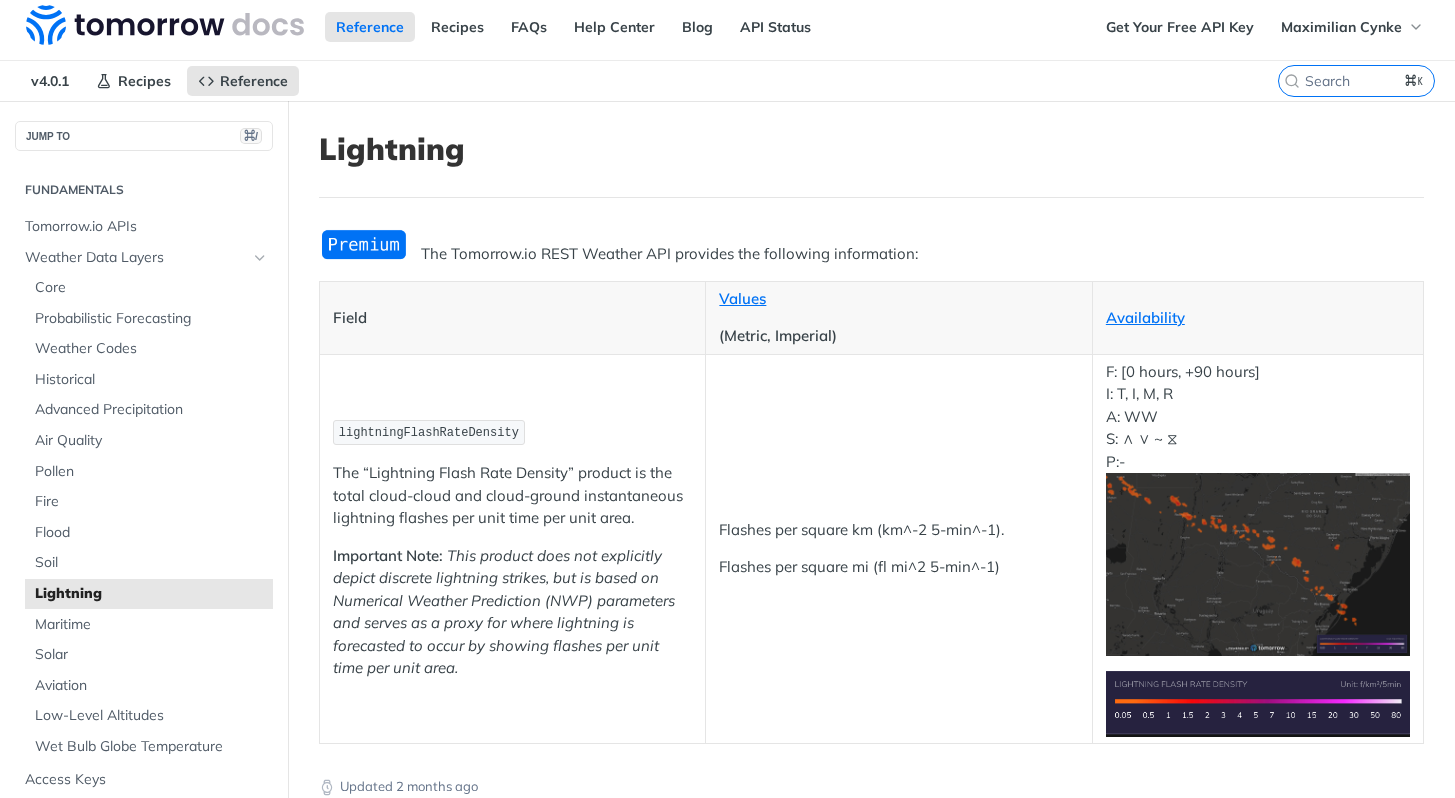 scroll, scrollTop: 0, scrollLeft: 0, axis: both 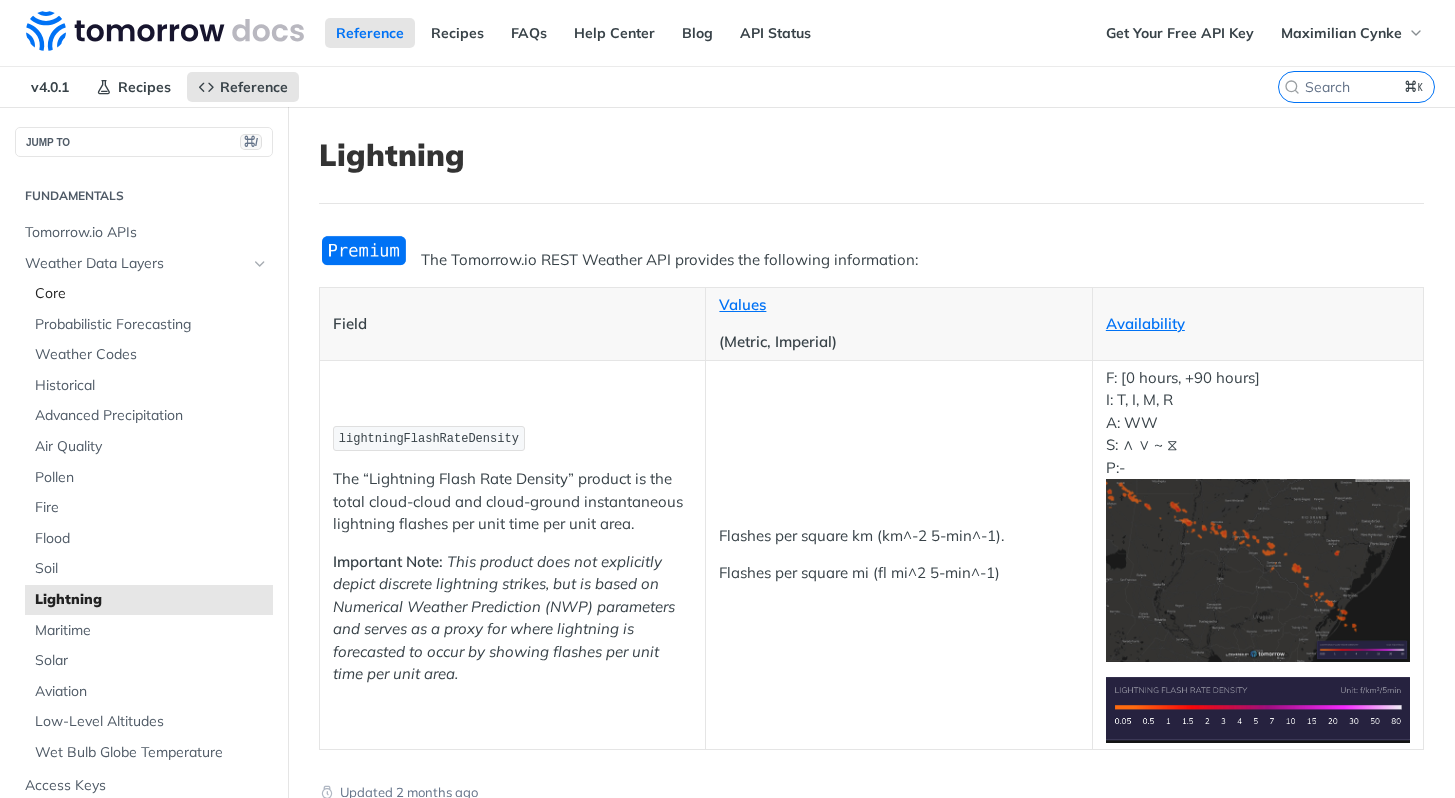 click on "Core" at bounding box center [151, 294] 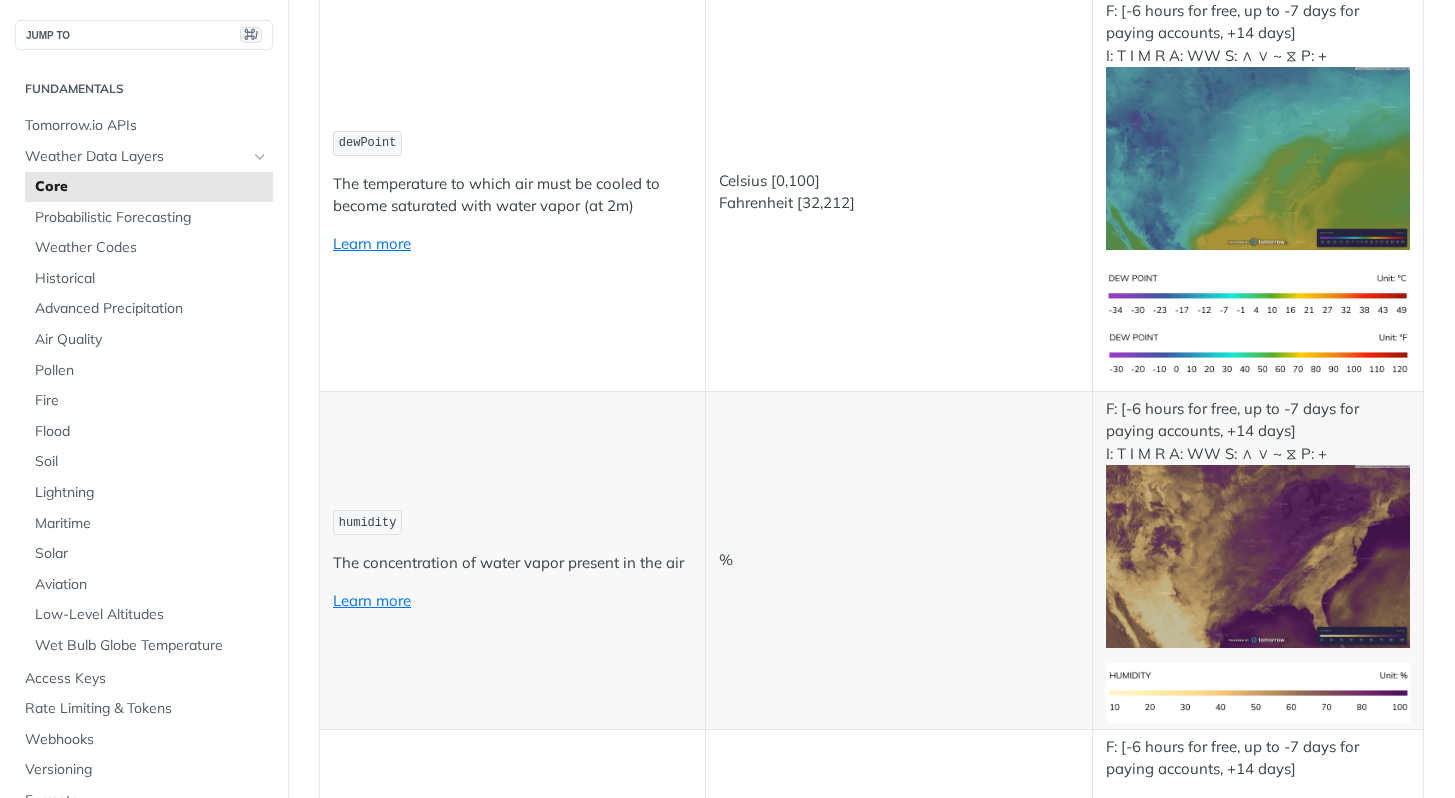 scroll, scrollTop: 764, scrollLeft: 0, axis: vertical 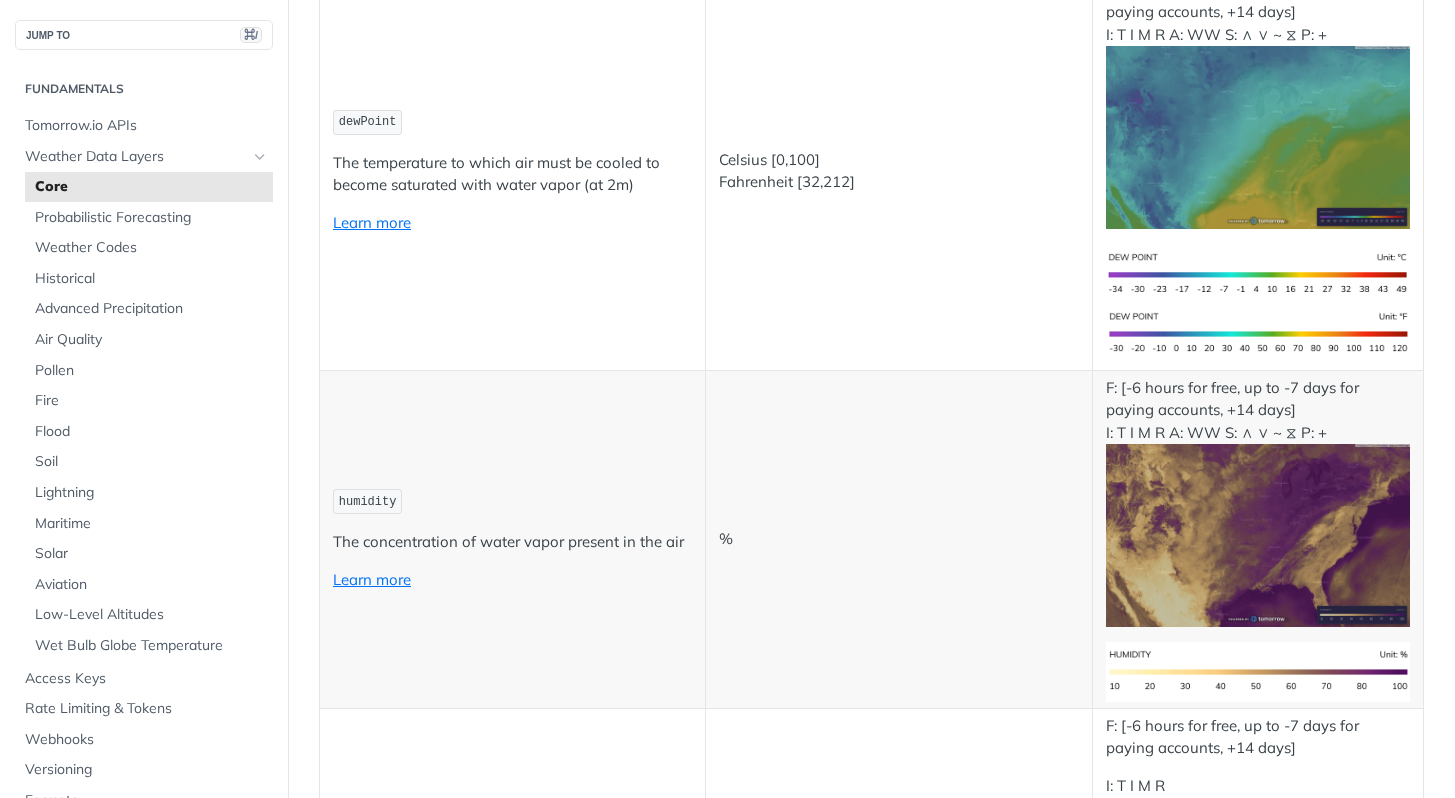 click on "dewPoint The temperature to which air must be cooled to become saturated with water vapor (at 2m) Learn more" at bounding box center (513, 171) 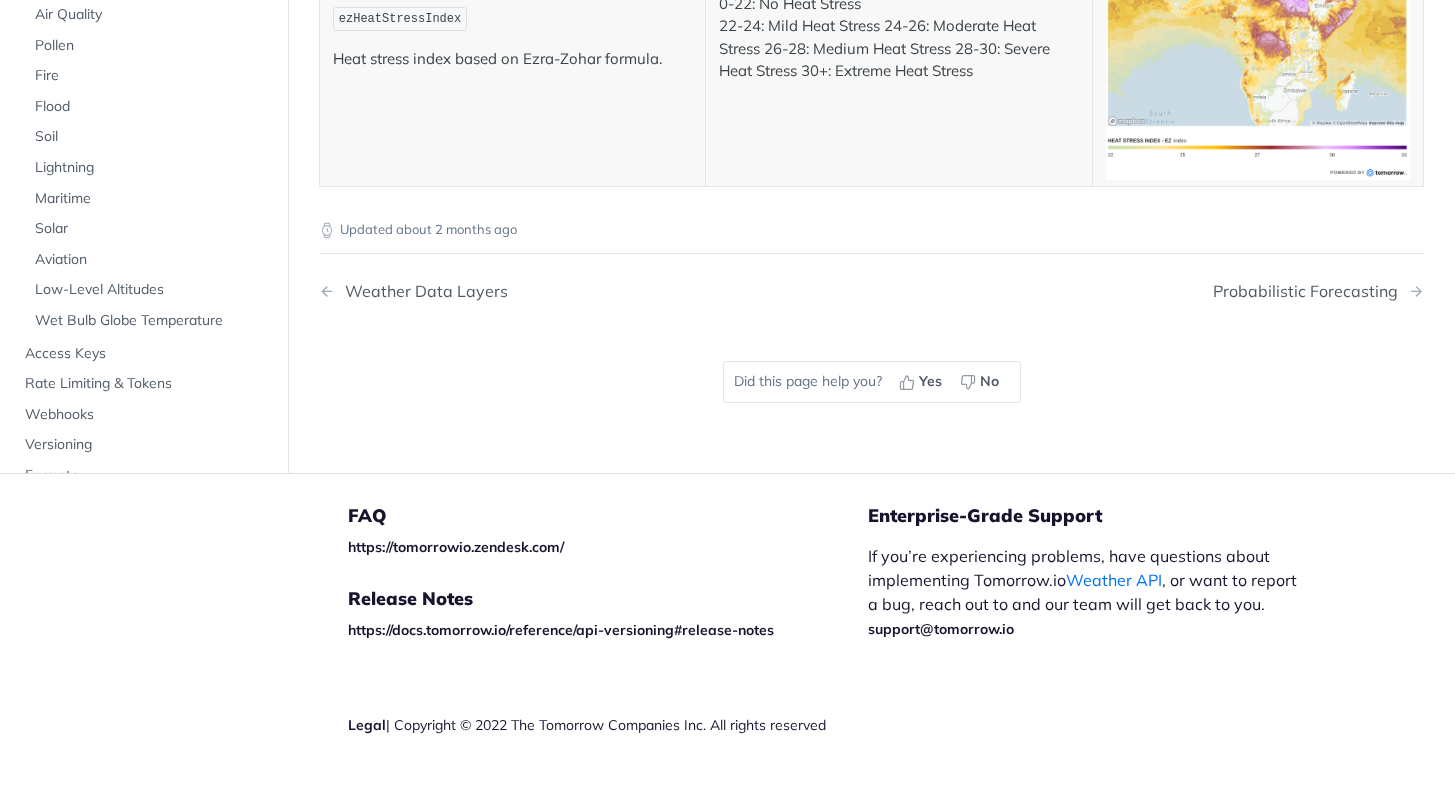 click on "thunderstormProbability The probability that lightning flash density exceeds 0.1 with units of (100 km^2 / hour)." at bounding box center (513, -254) 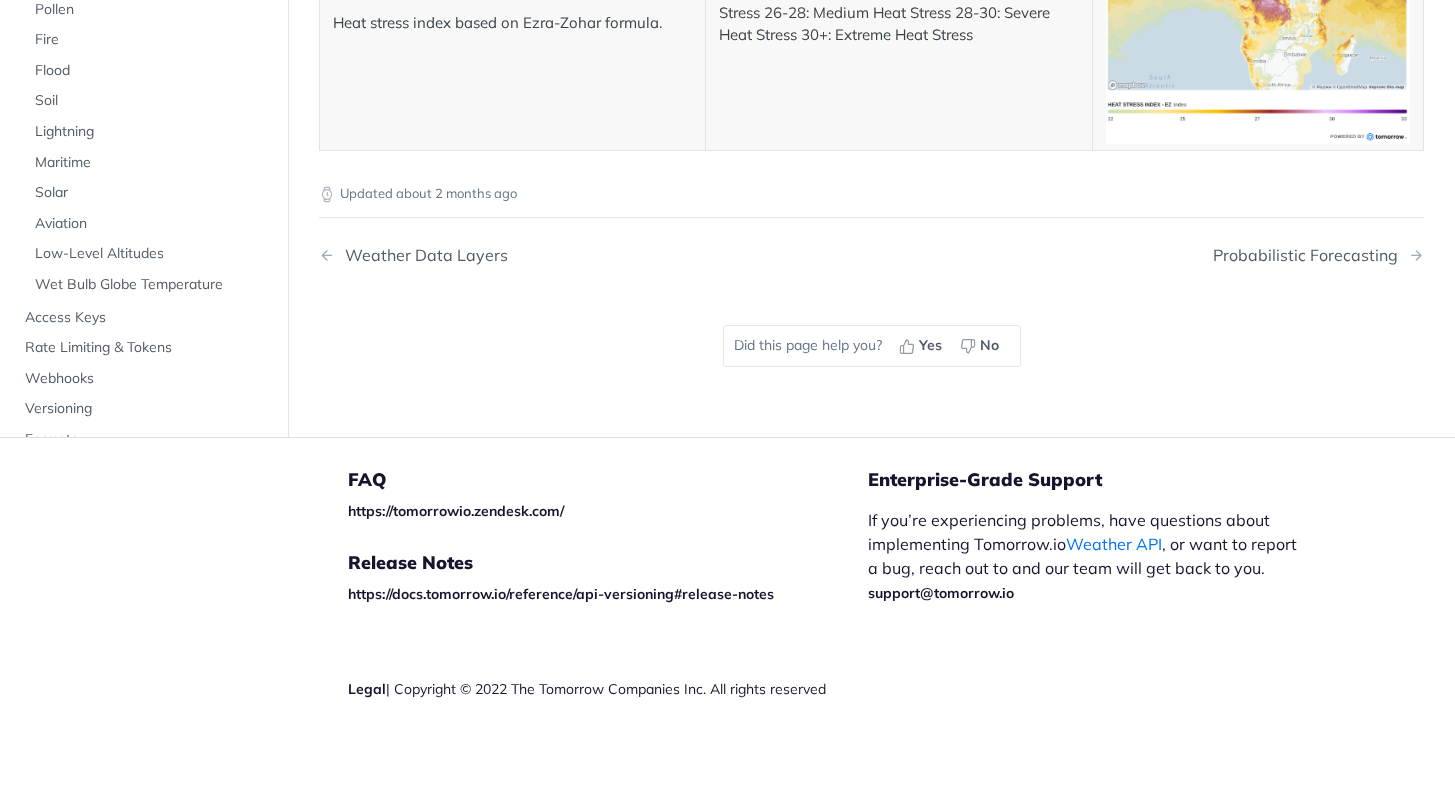 scroll, scrollTop: 9320, scrollLeft: 0, axis: vertical 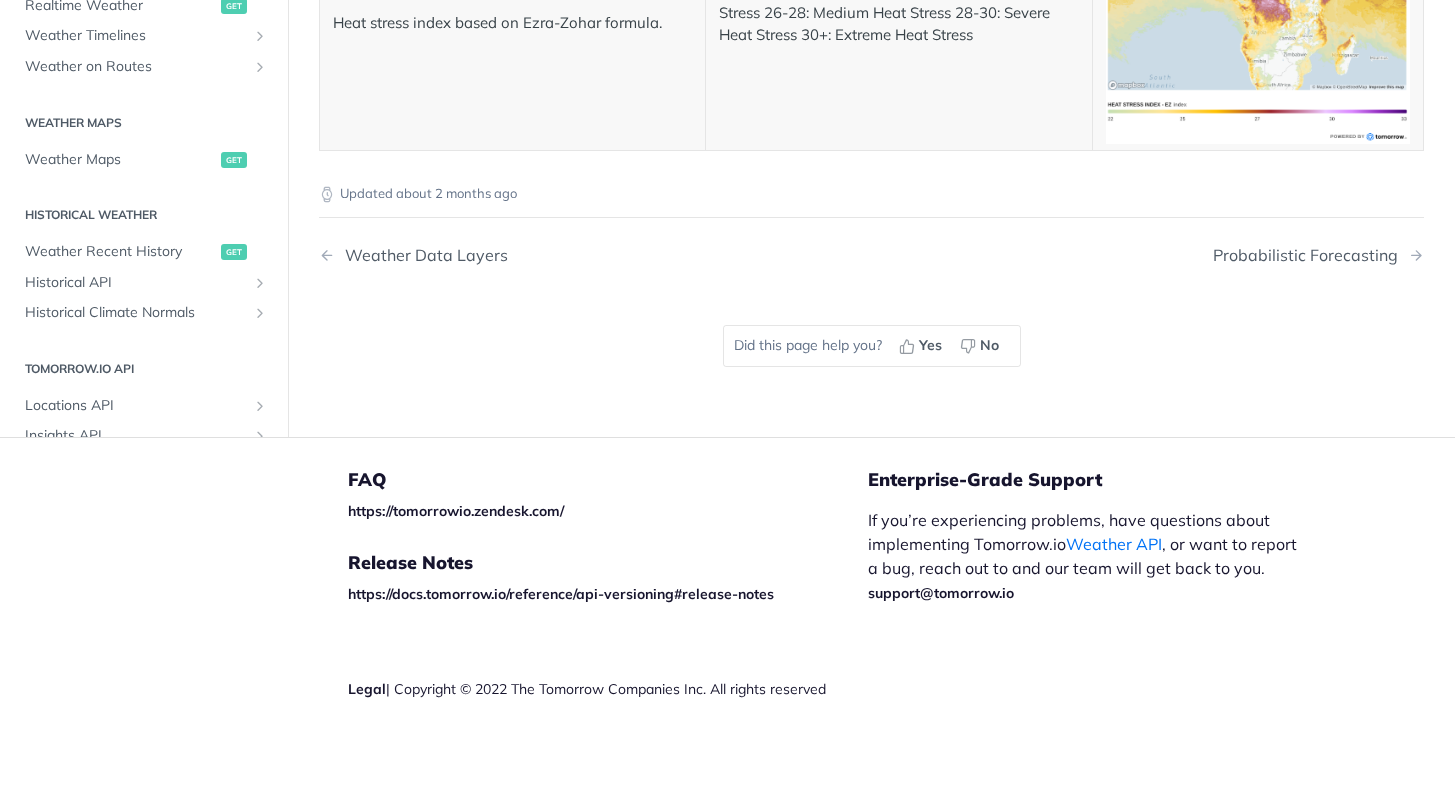 click on "%" at bounding box center [899, -290] 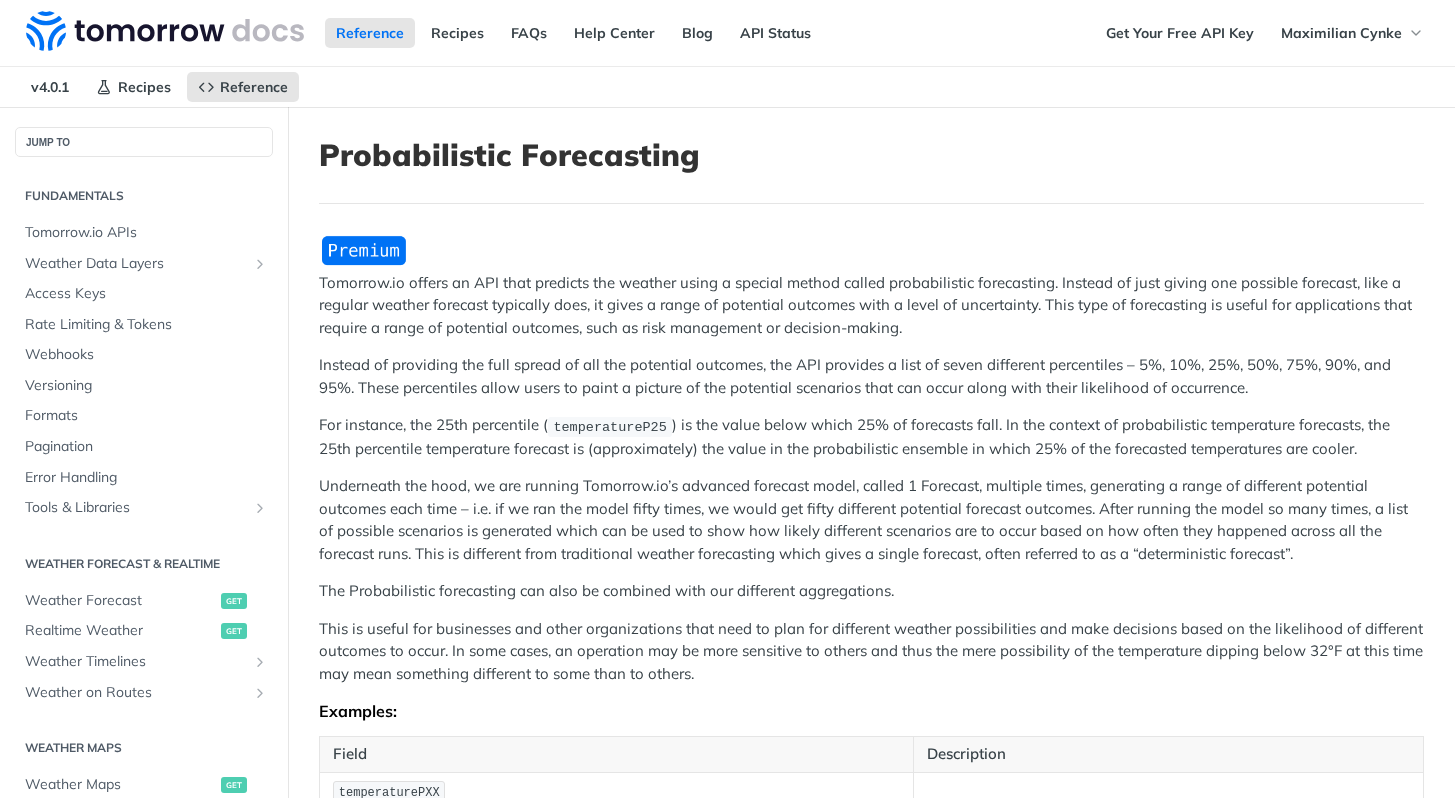 scroll, scrollTop: 0, scrollLeft: 0, axis: both 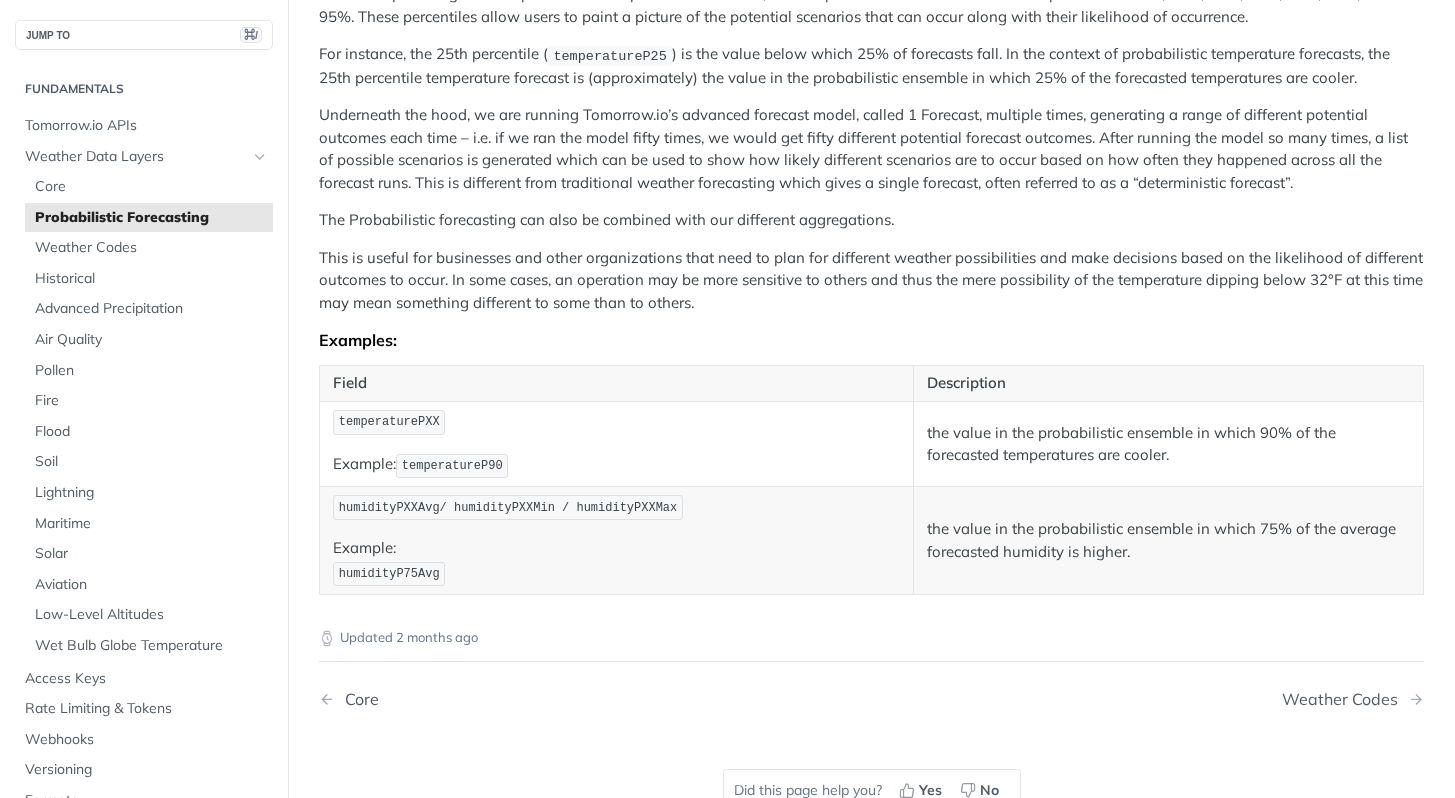 click on "Example:
temperatureP90" at bounding box center (616, 466) 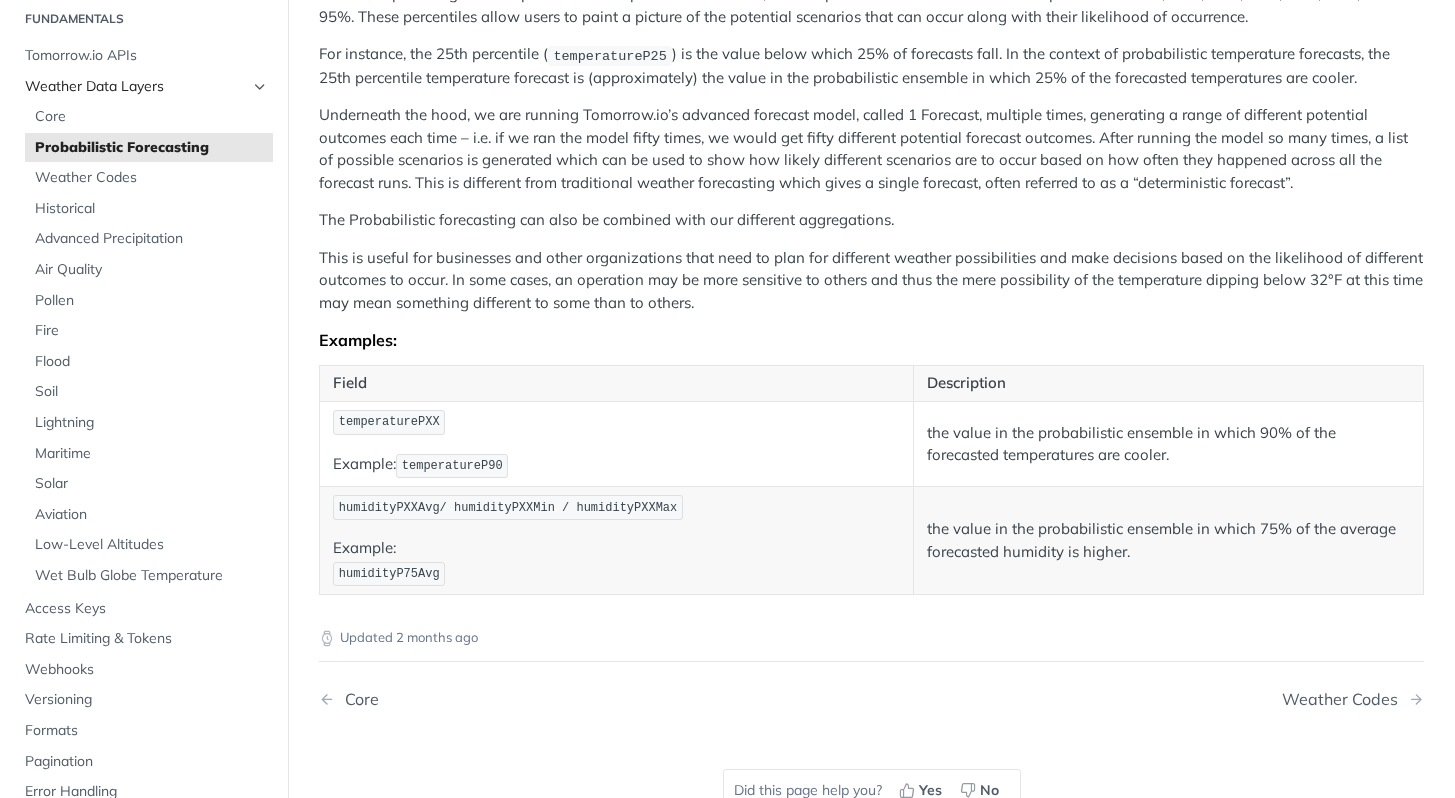 scroll, scrollTop: 69, scrollLeft: 0, axis: vertical 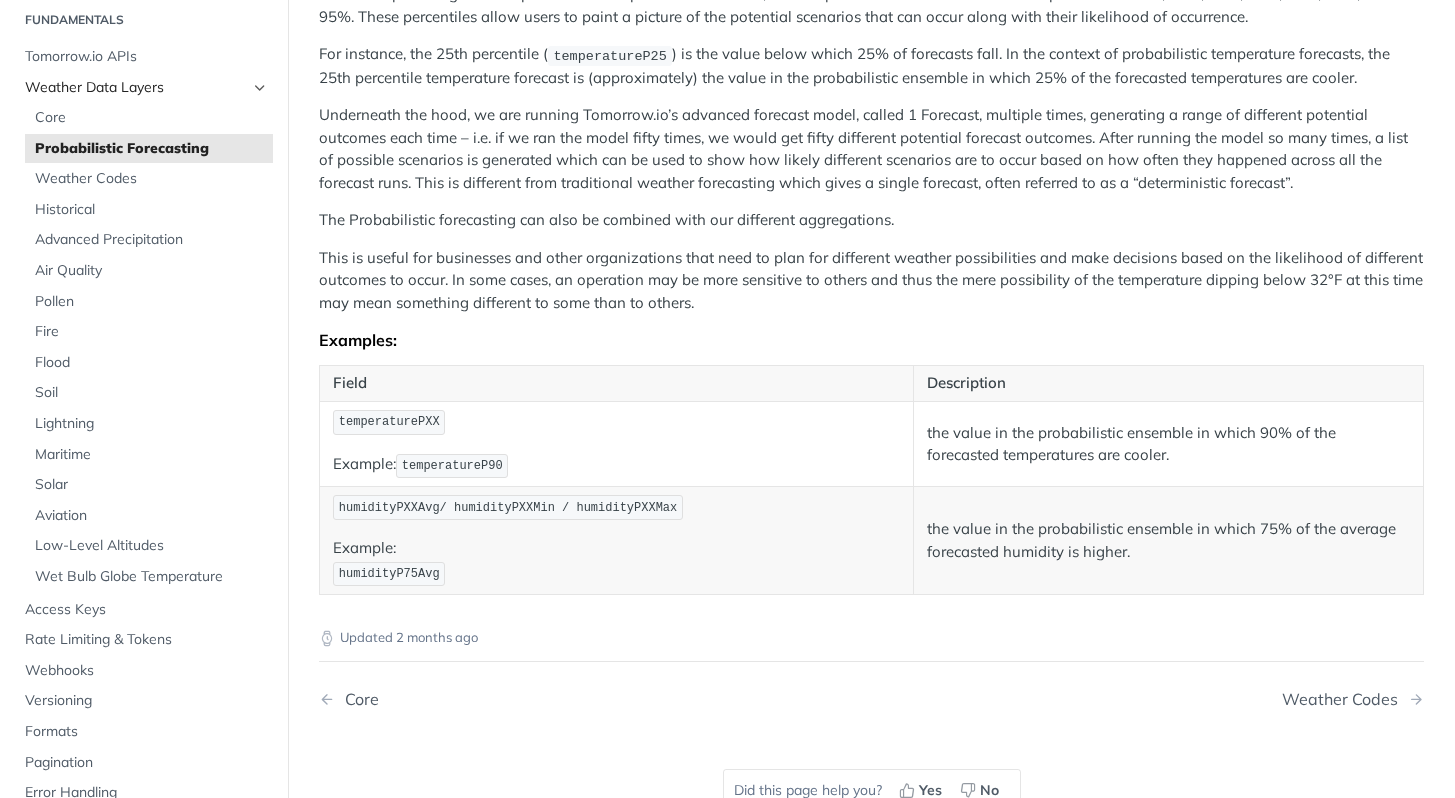 click at bounding box center [260, 88] 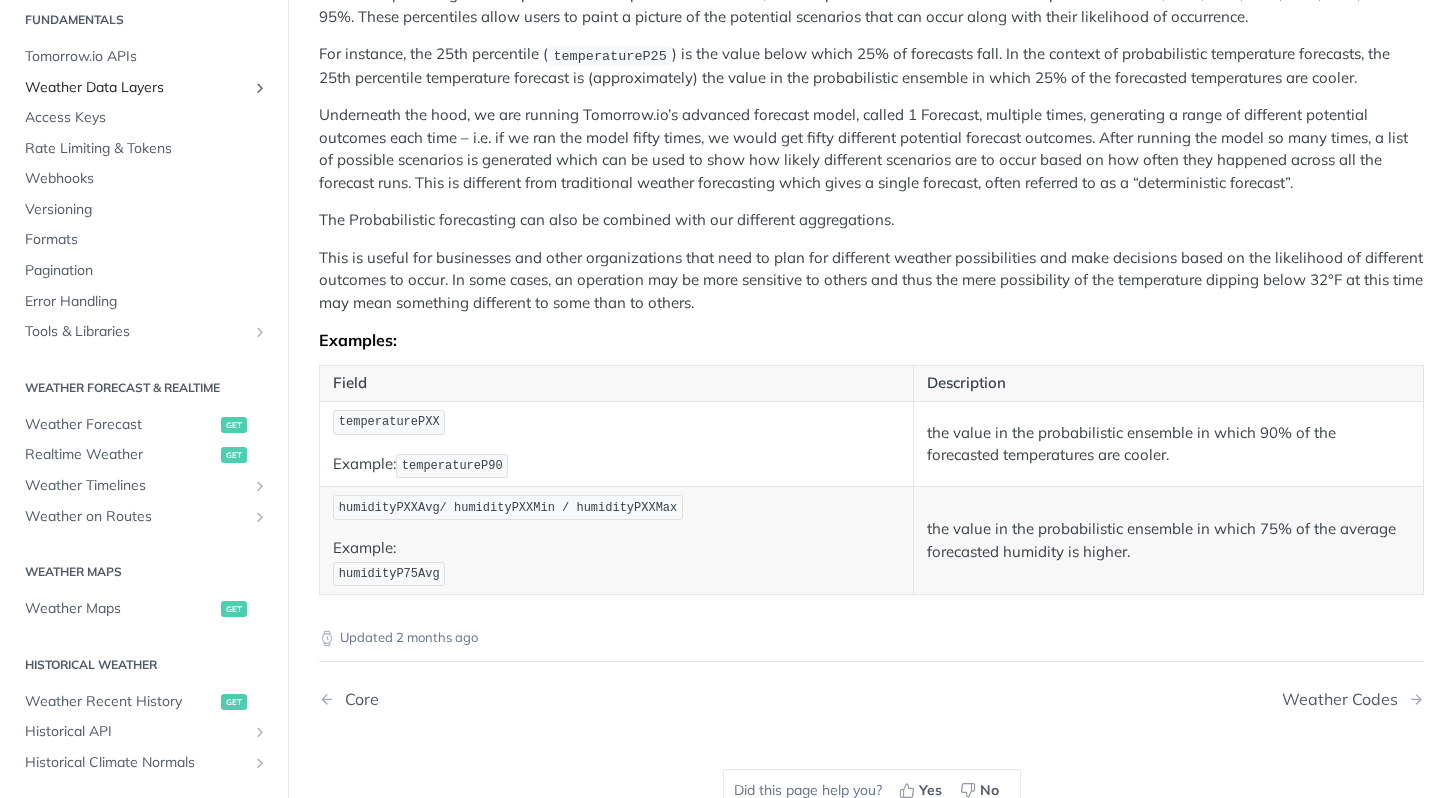 click at bounding box center (260, 88) 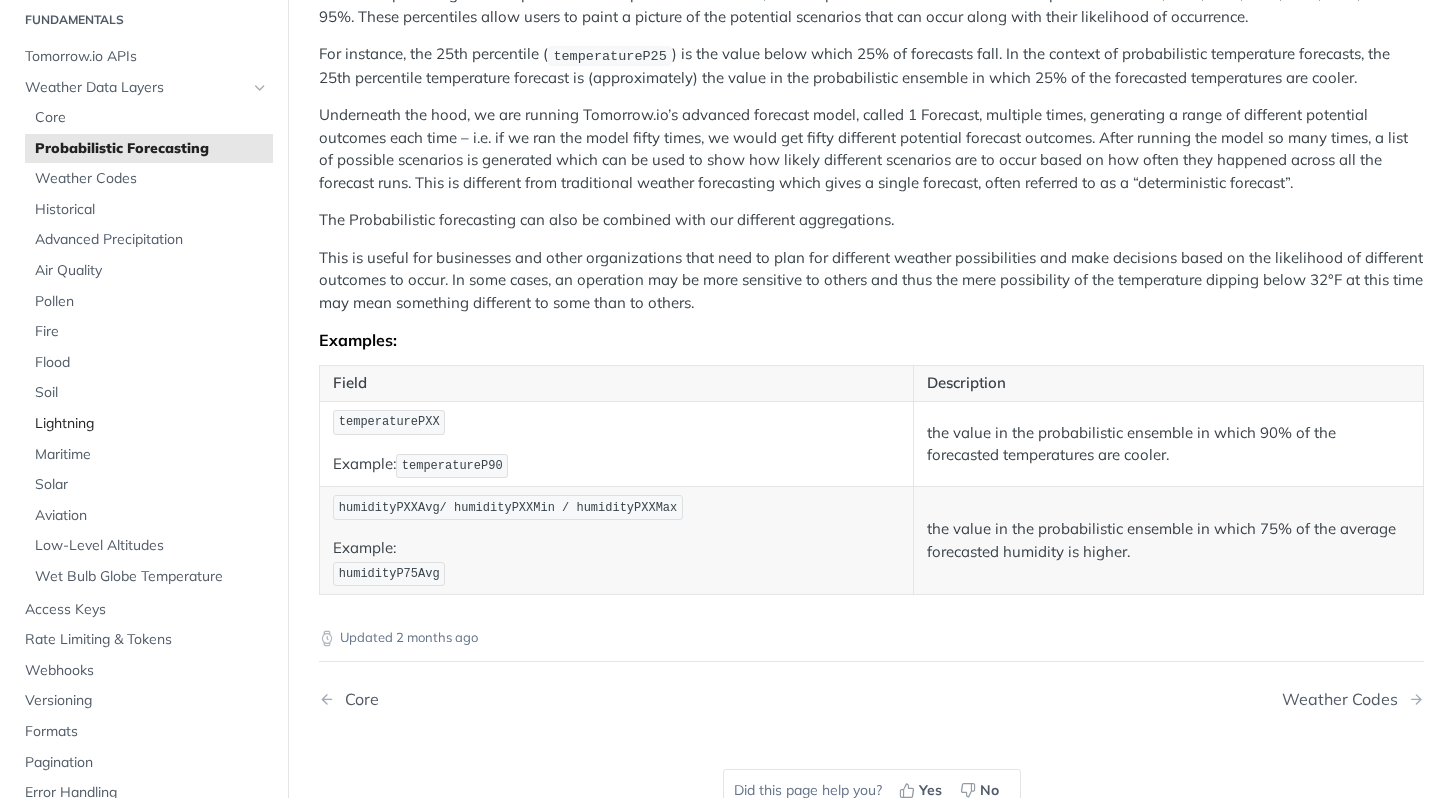 click on "Lightning" at bounding box center (151, 424) 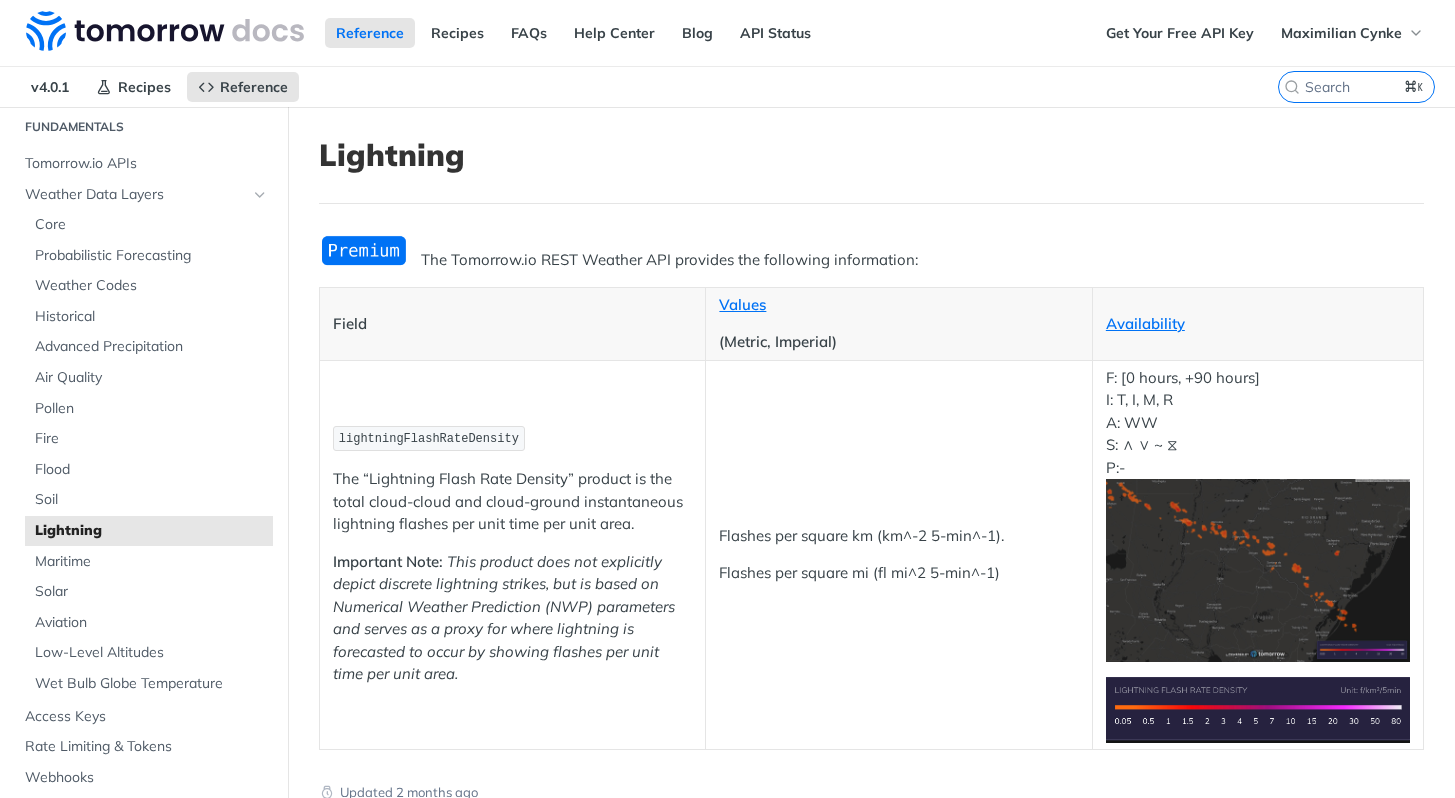 scroll, scrollTop: 36, scrollLeft: 0, axis: vertical 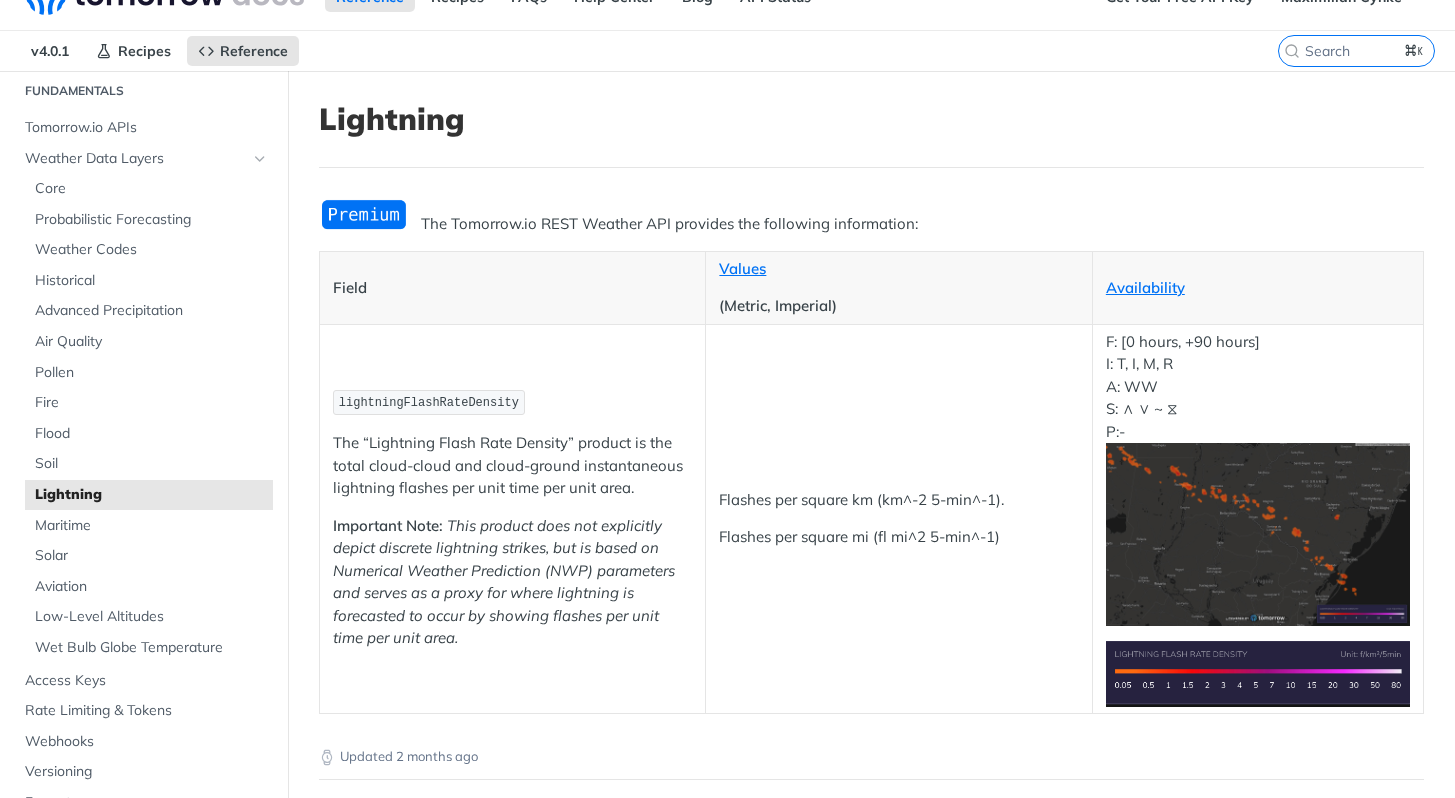 click on "lightningFlashRateDensity" at bounding box center (429, 403) 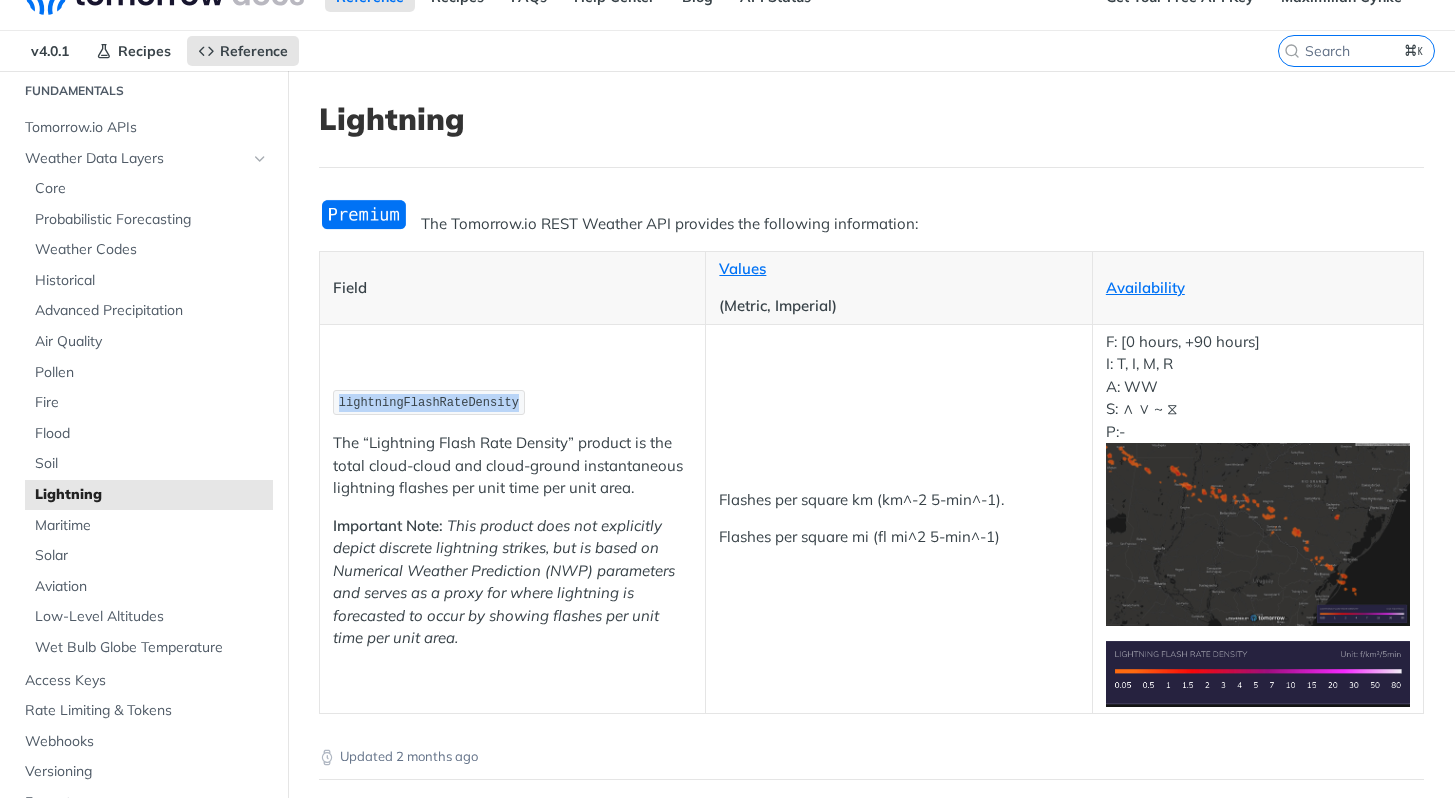 click on "lightningFlashRateDensity" at bounding box center (429, 403) 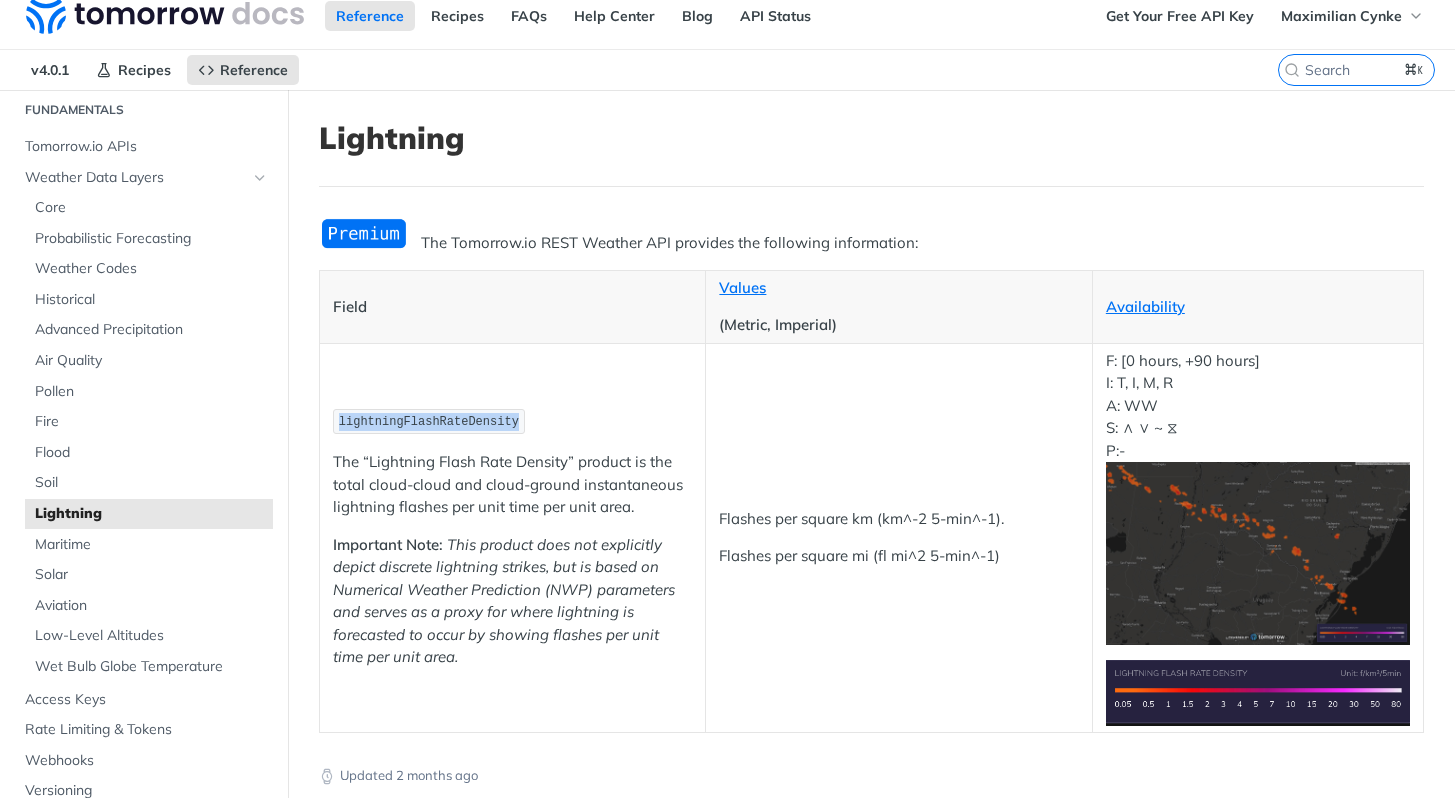 scroll, scrollTop: 0, scrollLeft: 0, axis: both 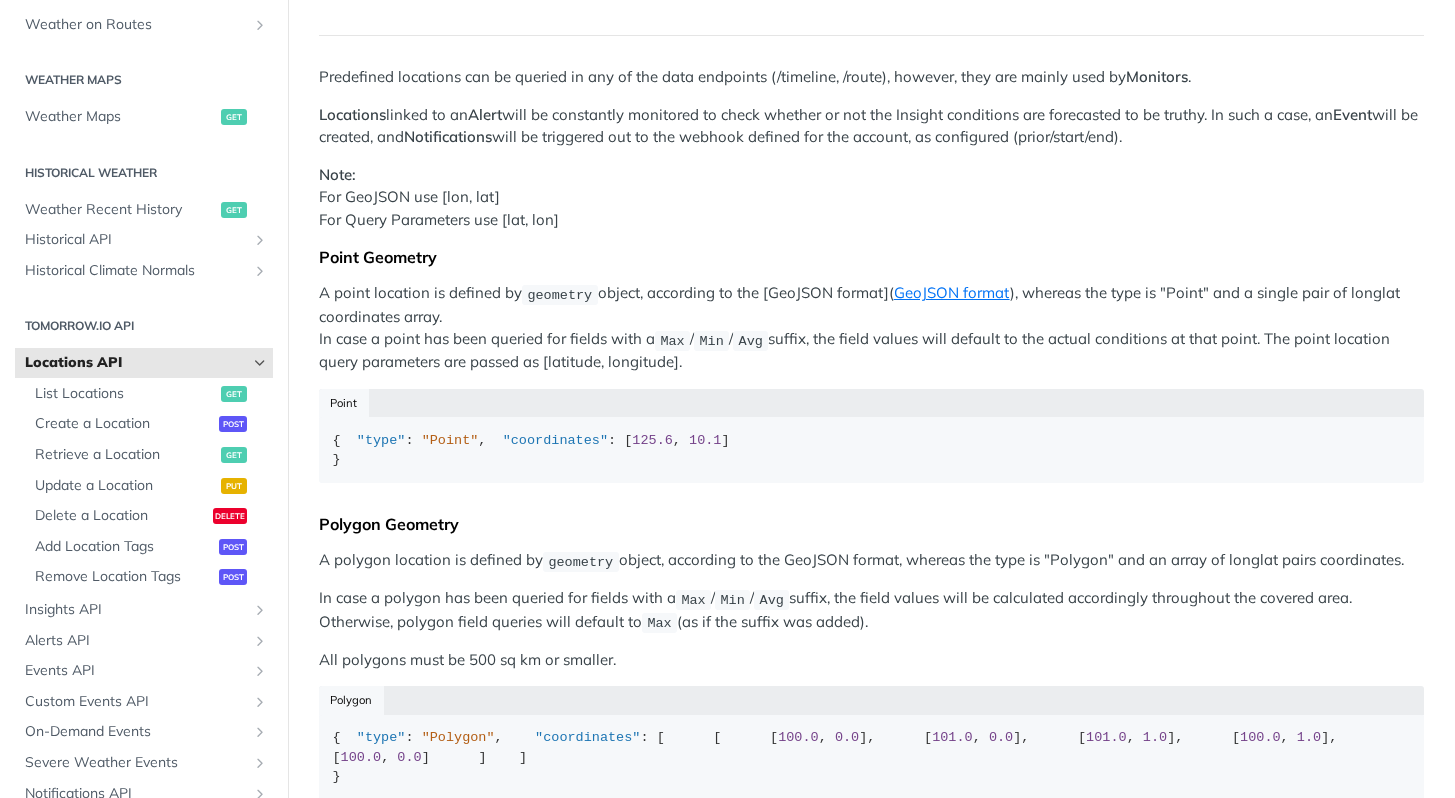 drag, startPoint x: 497, startPoint y: 562, endPoint x: 346, endPoint y: 580, distance: 152.06906 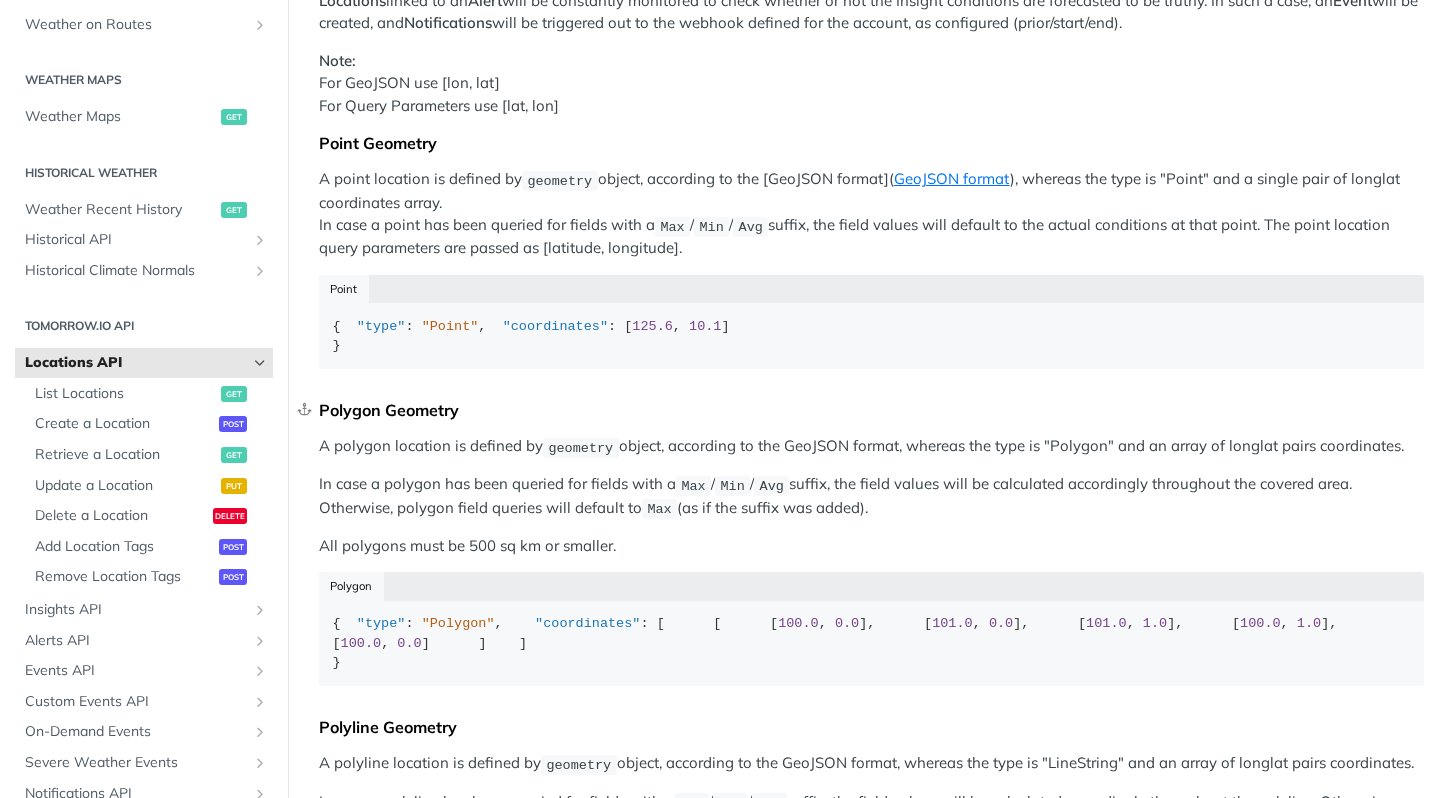 scroll, scrollTop: 577, scrollLeft: 0, axis: vertical 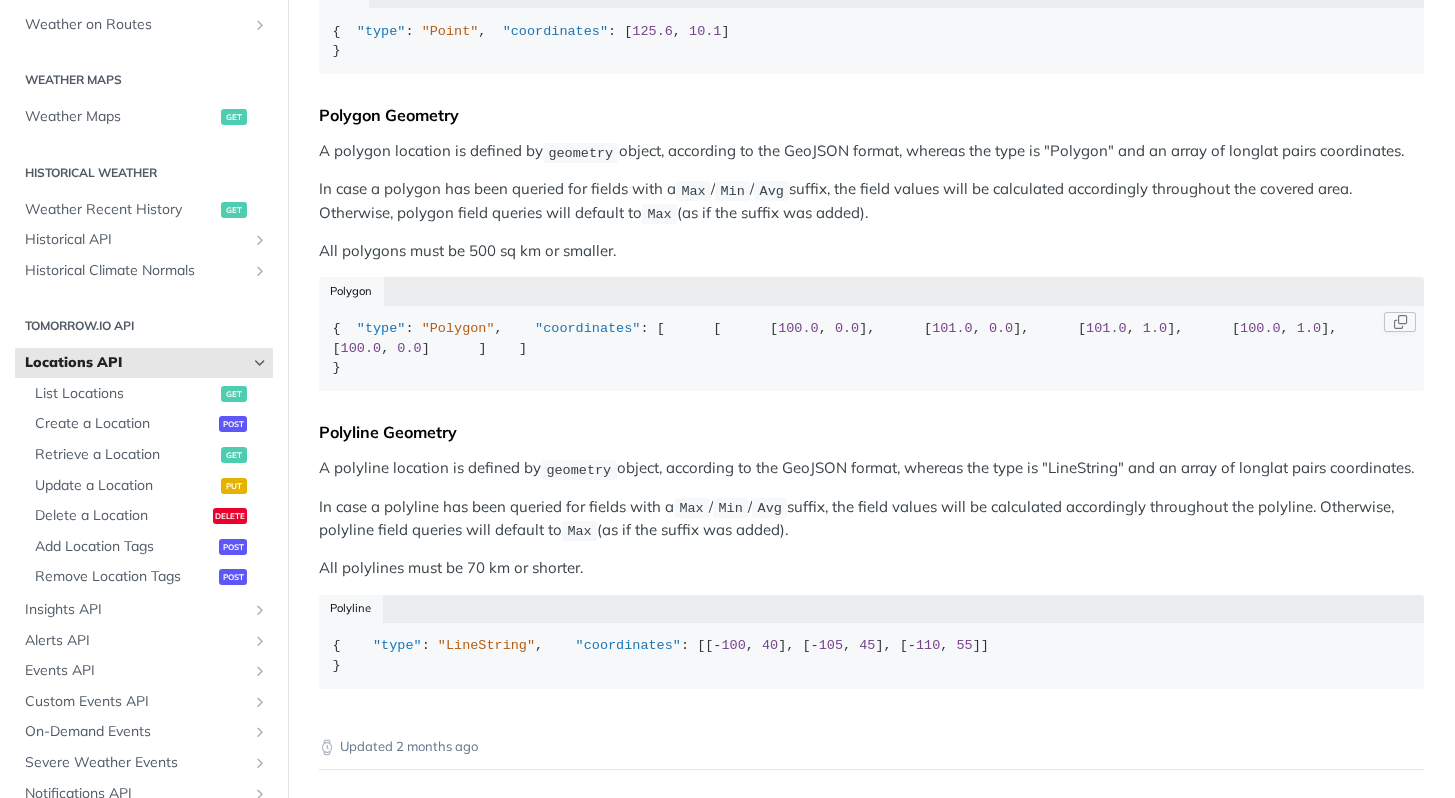click on "{
"type" :   "Polygon" ,
"coordinates" :   [
[
[ 100.0 ,   0.0 ],
[ 101.0 ,   0.0 ],
[ 101.0 ,   1.0 ],
[ 100.0 ,   1.0 ],
[ 100.0 ,   0.0 ]
]
]
}" at bounding box center (872, 348) 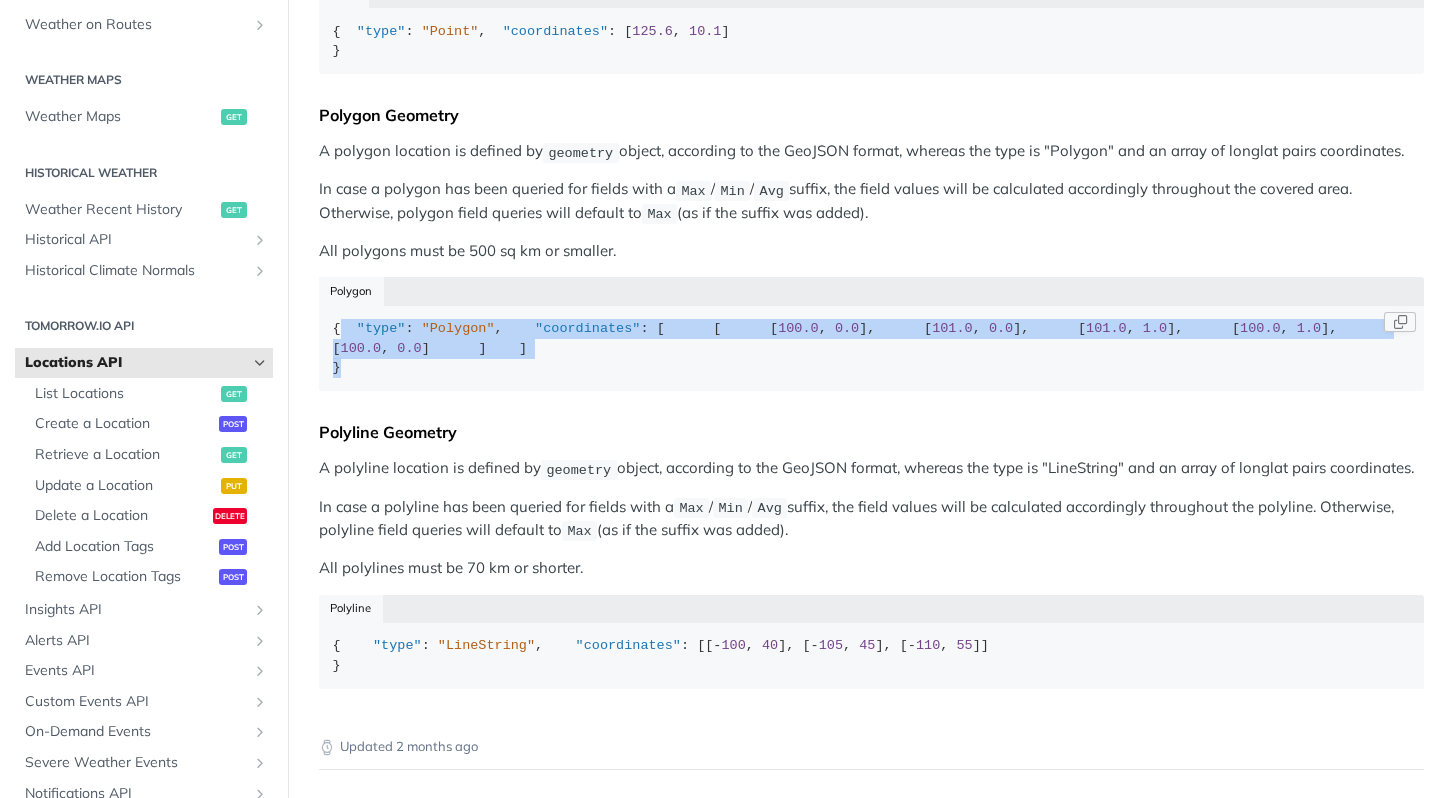 drag, startPoint x: 354, startPoint y: 596, endPoint x: 343, endPoint y: 368, distance: 228.2652 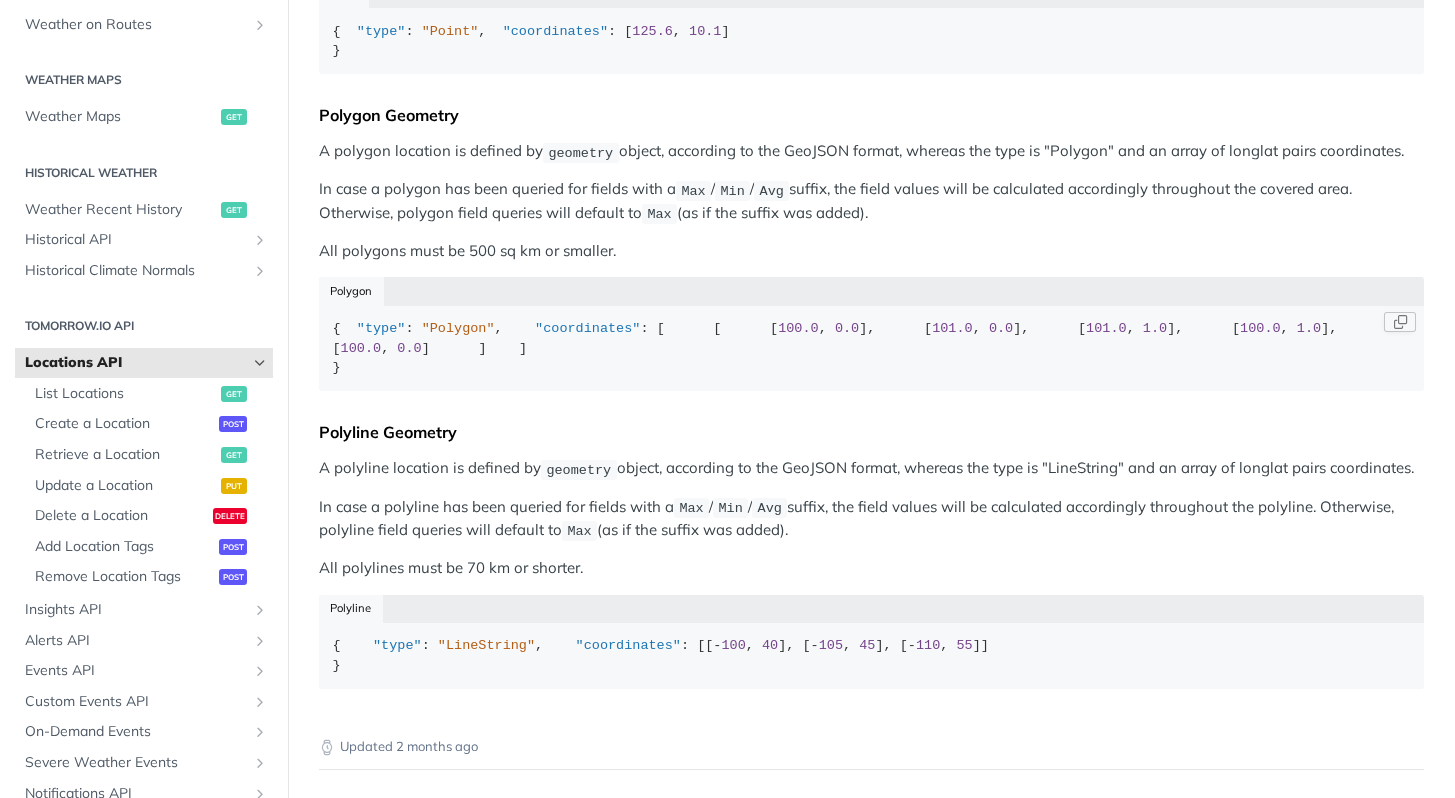 click on ""type"" at bounding box center [381, 328] 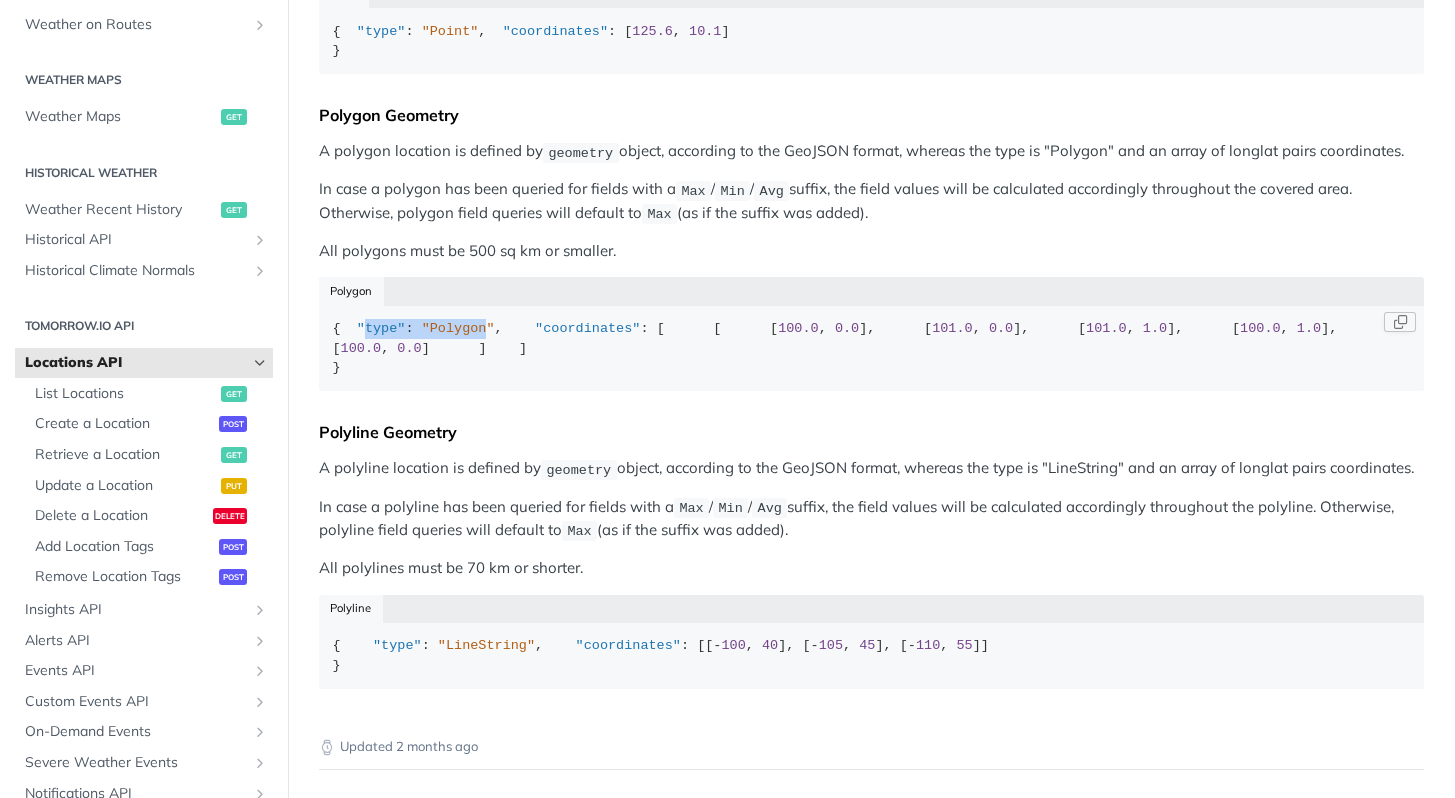 drag, startPoint x: 356, startPoint y: 388, endPoint x: 463, endPoint y: 387, distance: 107.00467 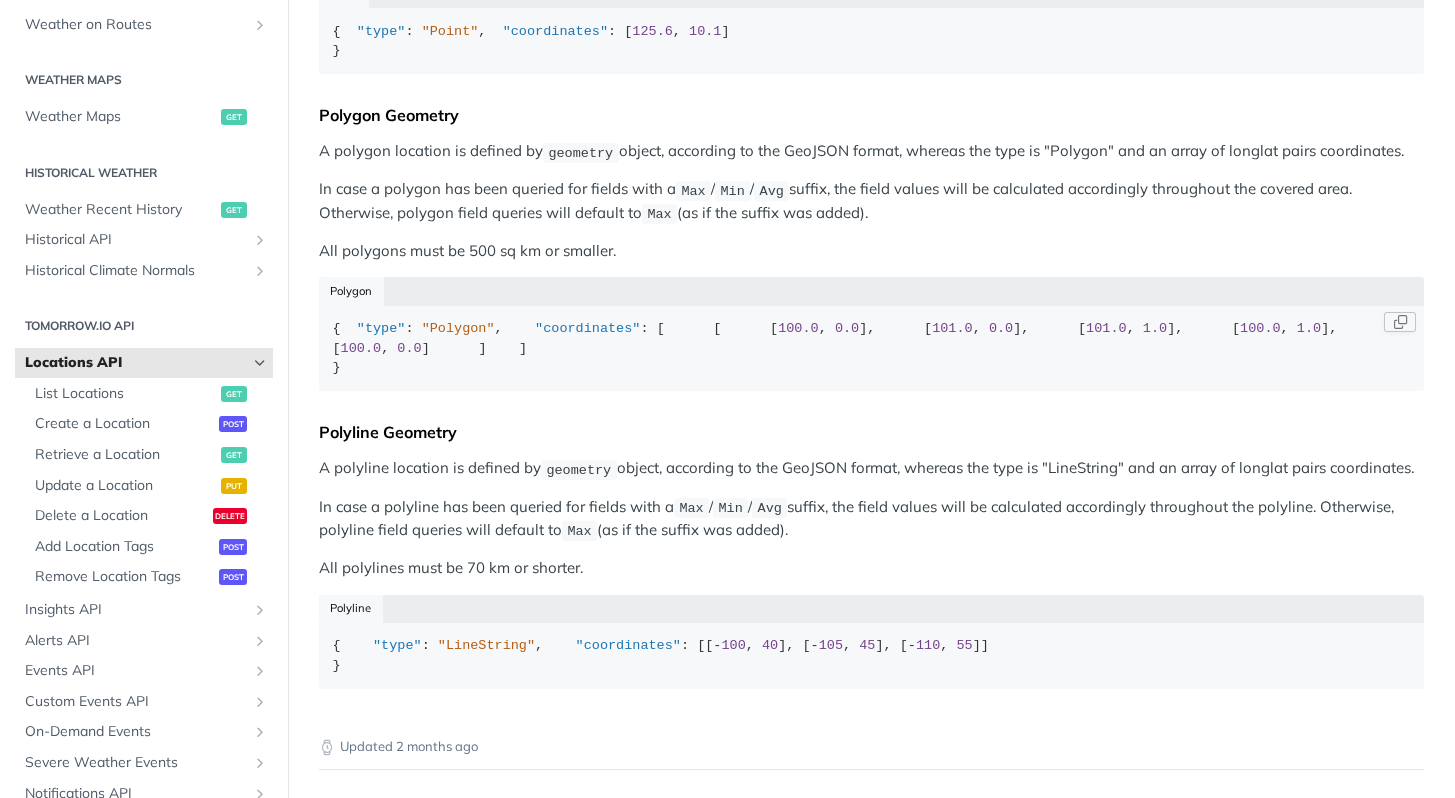 click on "{
"type" :   "Polygon" ,
"coordinates" :   [
[
[ 100.0 ,   0.0 ],
[ 101.0 ,   0.0 ],
[ 101.0 ,   1.0 ],
[ 100.0 ,   1.0 ],
[ 100.0 ,   0.0 ]
]
]
}" at bounding box center [872, 348] 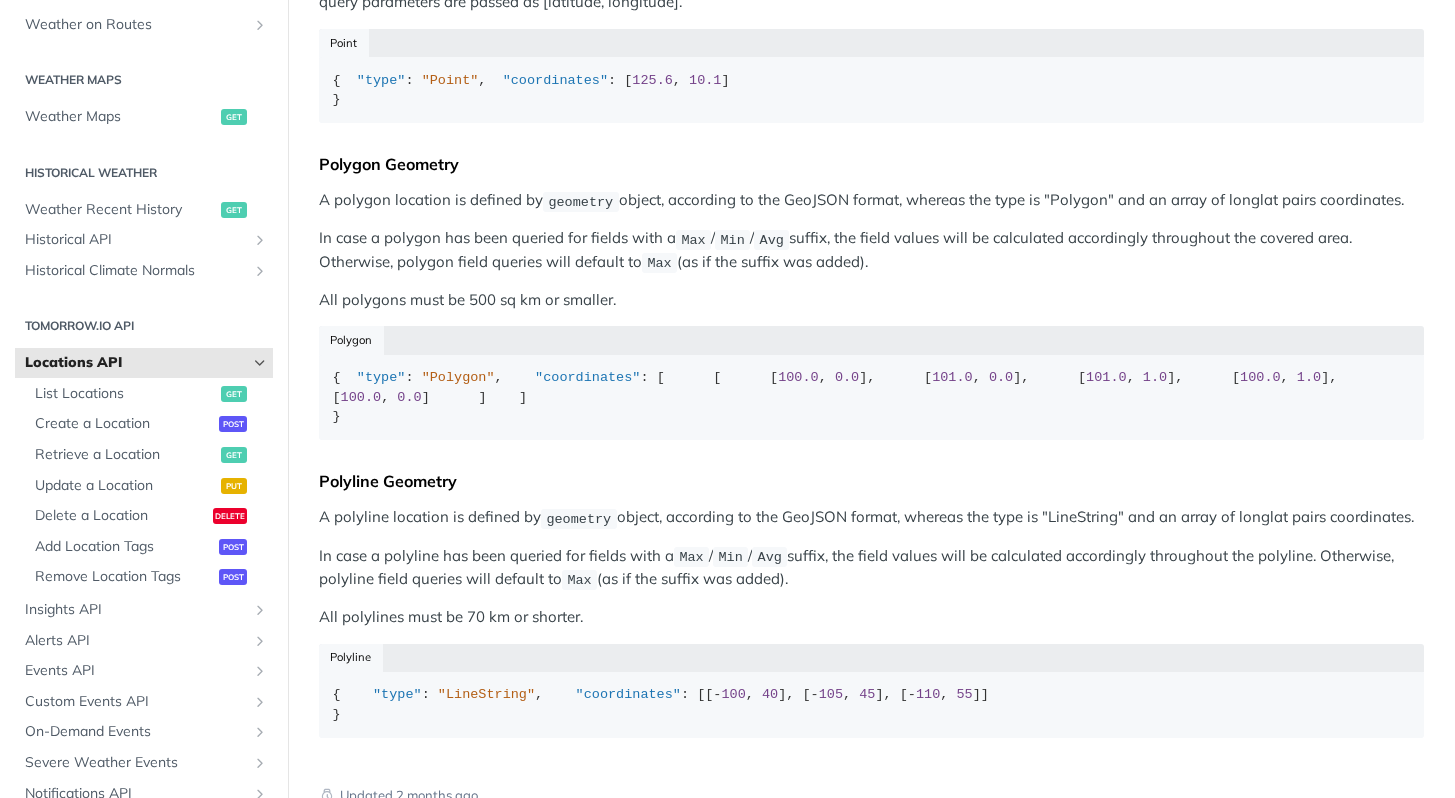 scroll, scrollTop: 709, scrollLeft: 0, axis: vertical 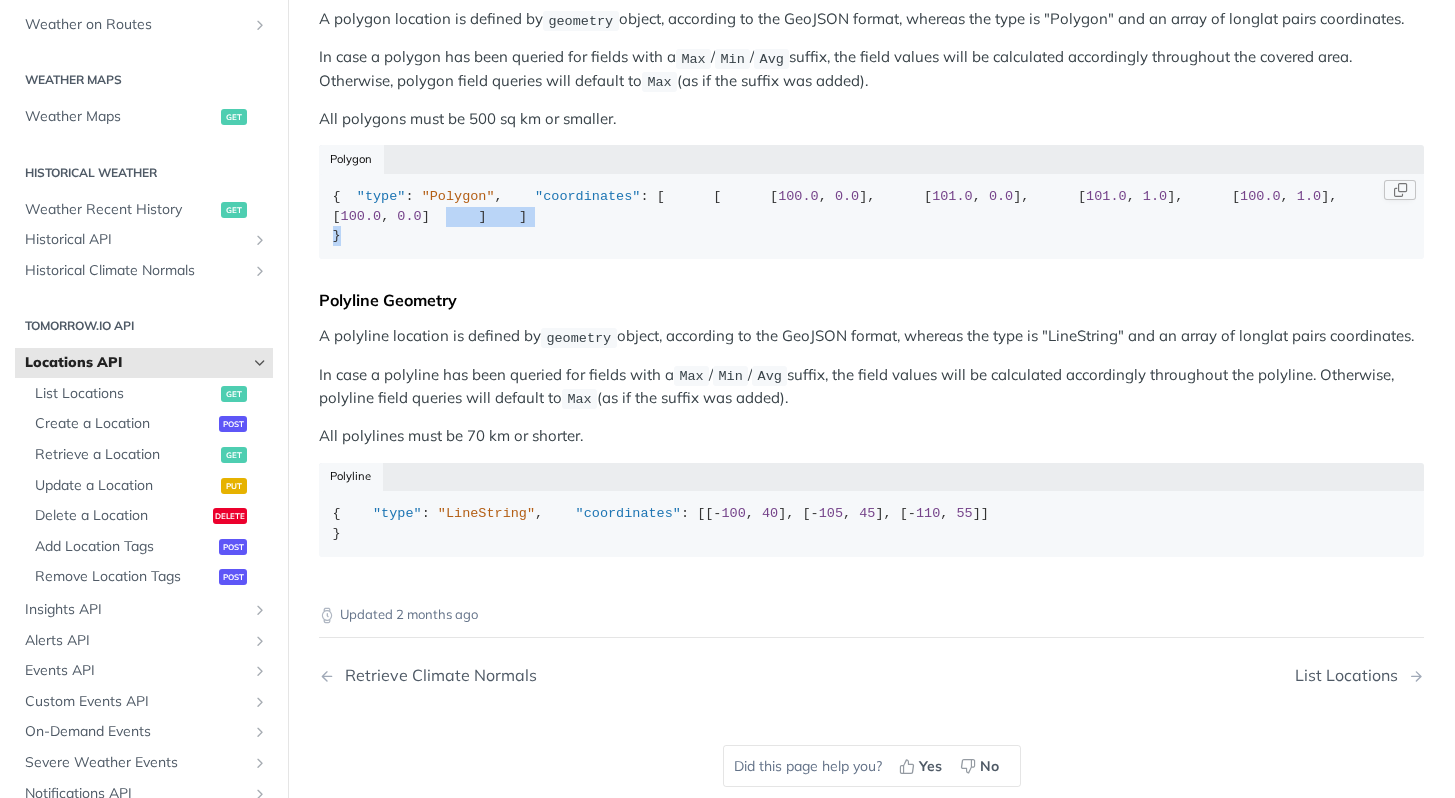 drag, startPoint x: 352, startPoint y: 459, endPoint x: 350, endPoint y: 417, distance: 42.047592 